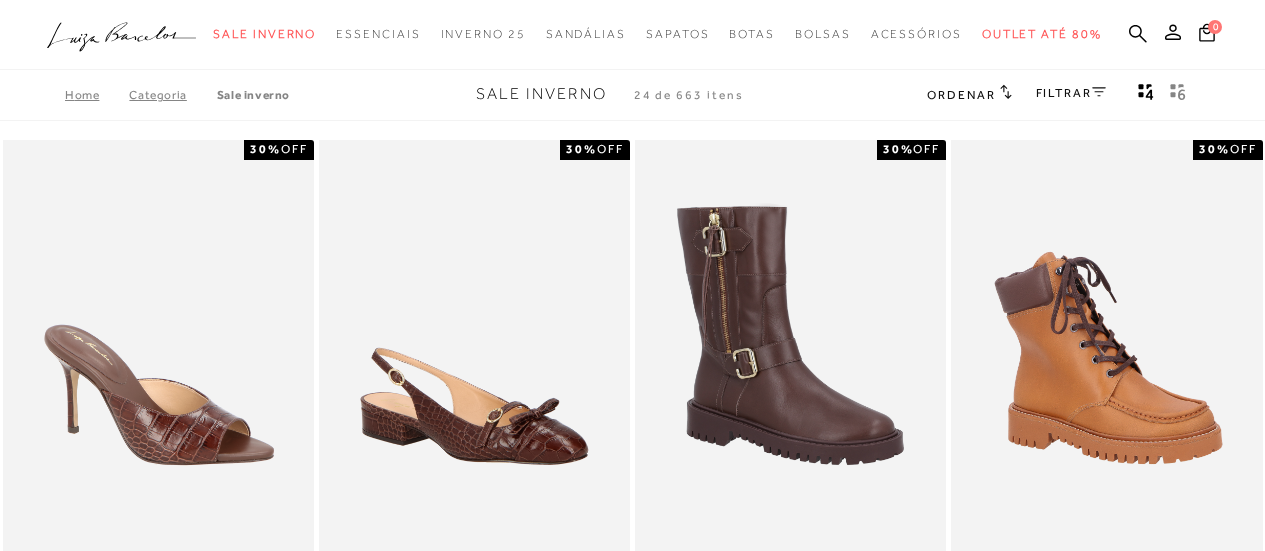 scroll, scrollTop: 0, scrollLeft: 0, axis: both 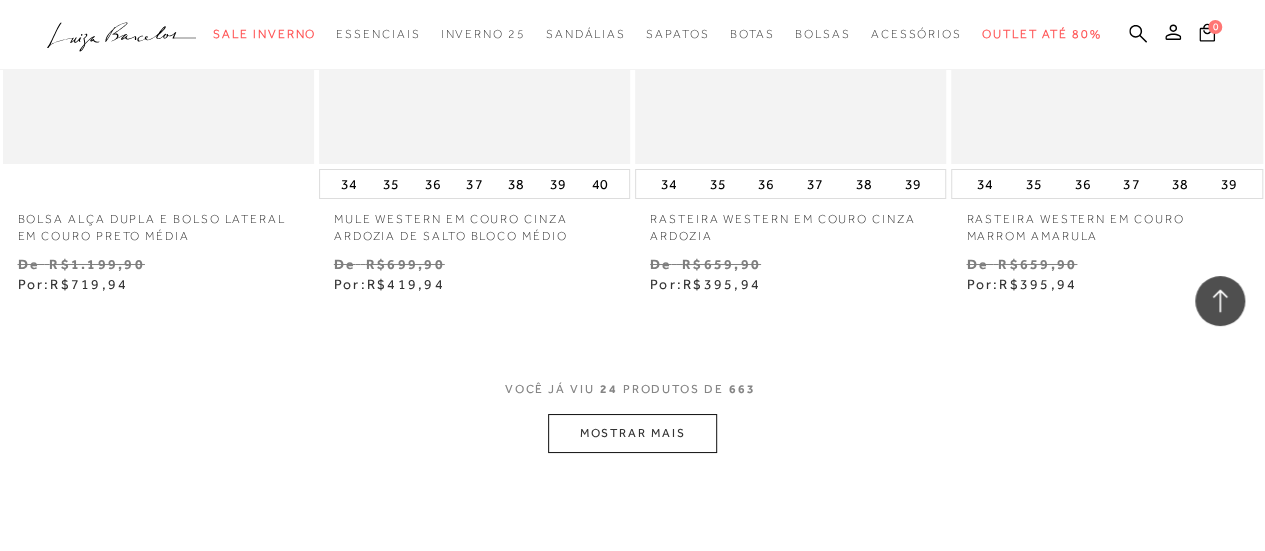 click on "MOSTRAR MAIS" at bounding box center (632, 433) 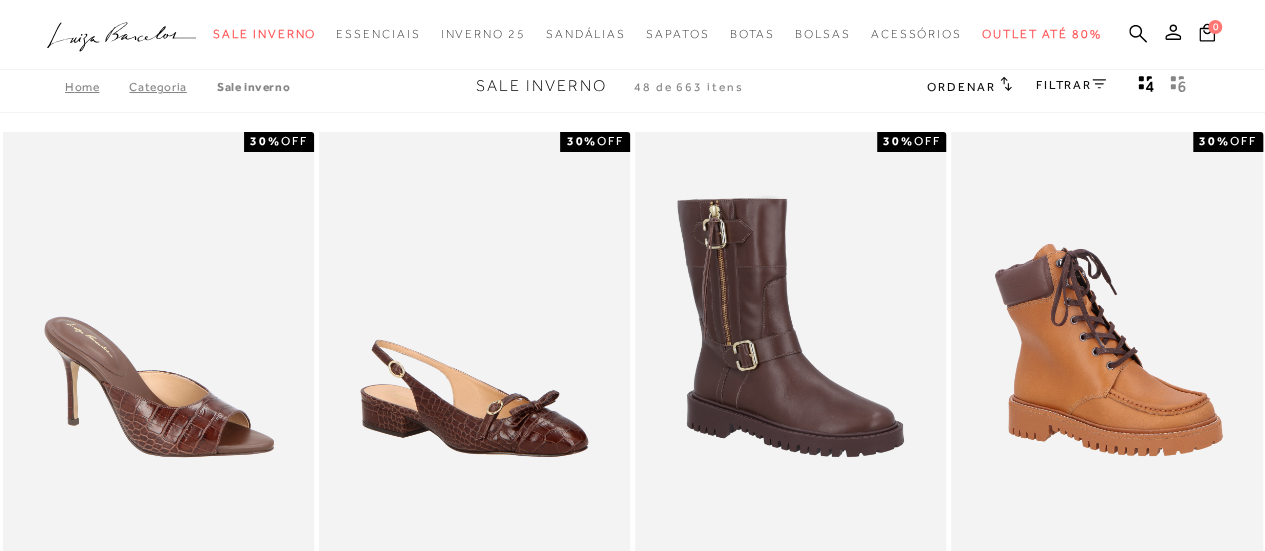 scroll, scrollTop: 0, scrollLeft: 0, axis: both 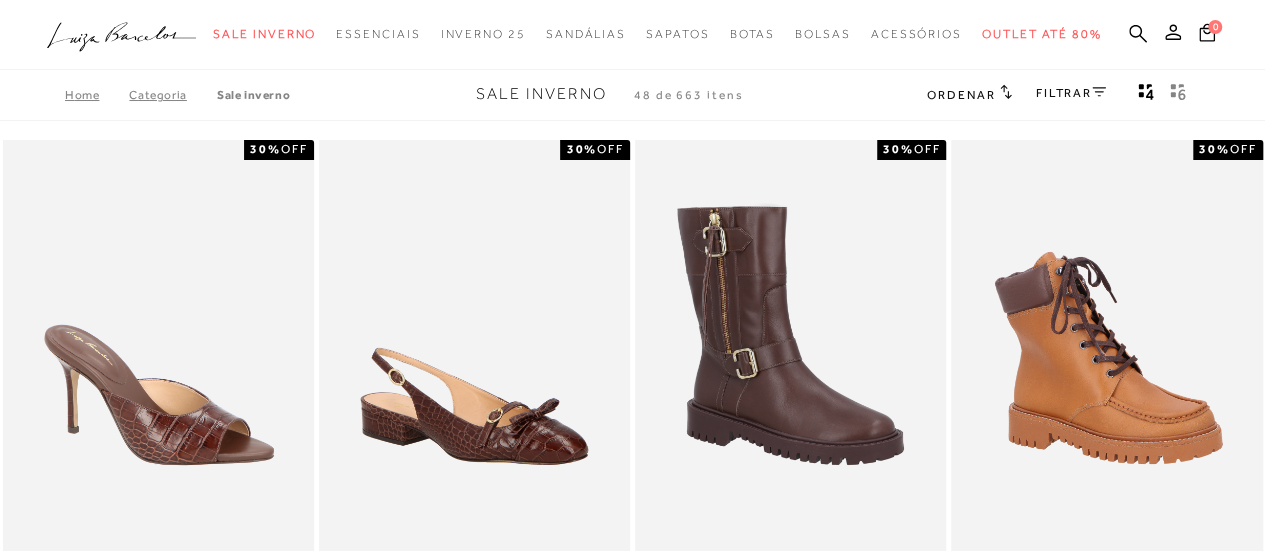 click on "FILTRAR" at bounding box center (1071, 93) 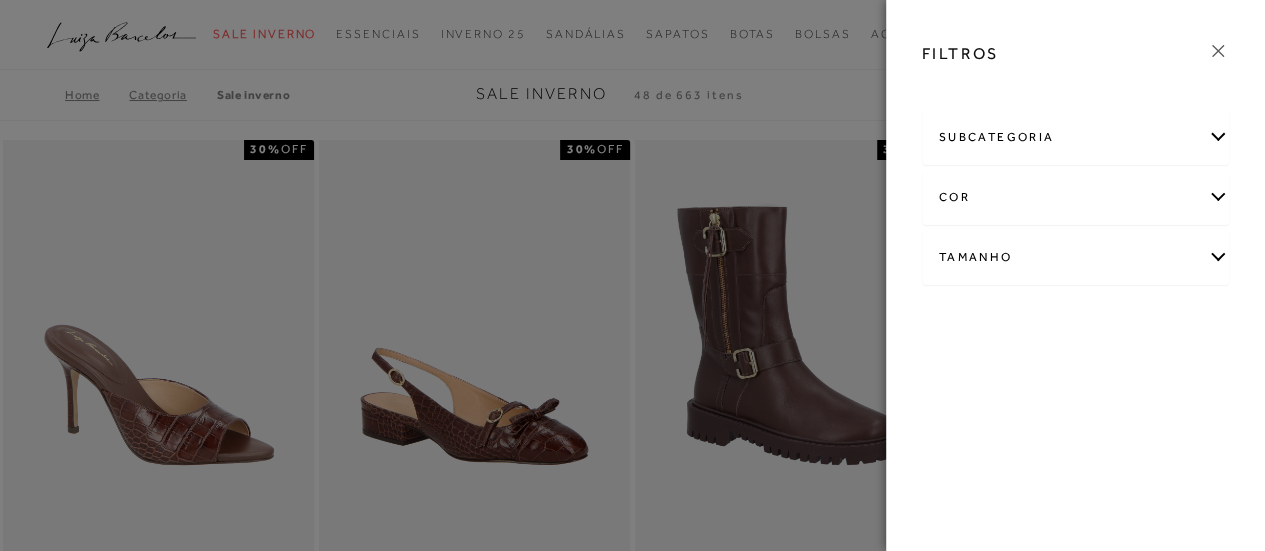 click on "Tamanho" at bounding box center (1076, 257) 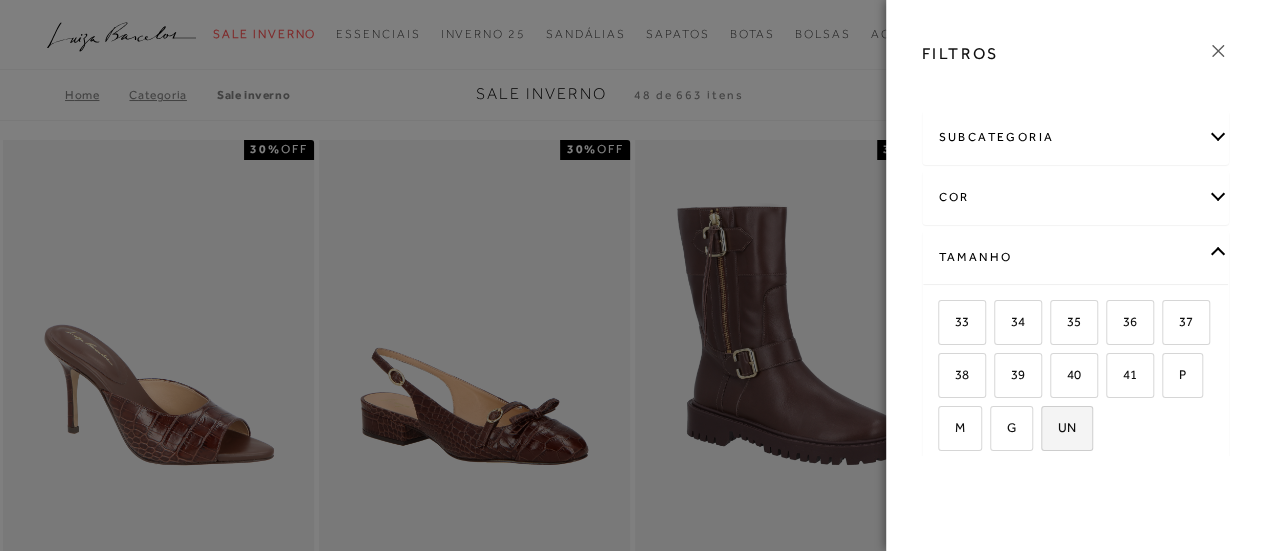 click on "UN" at bounding box center (1067, 428) 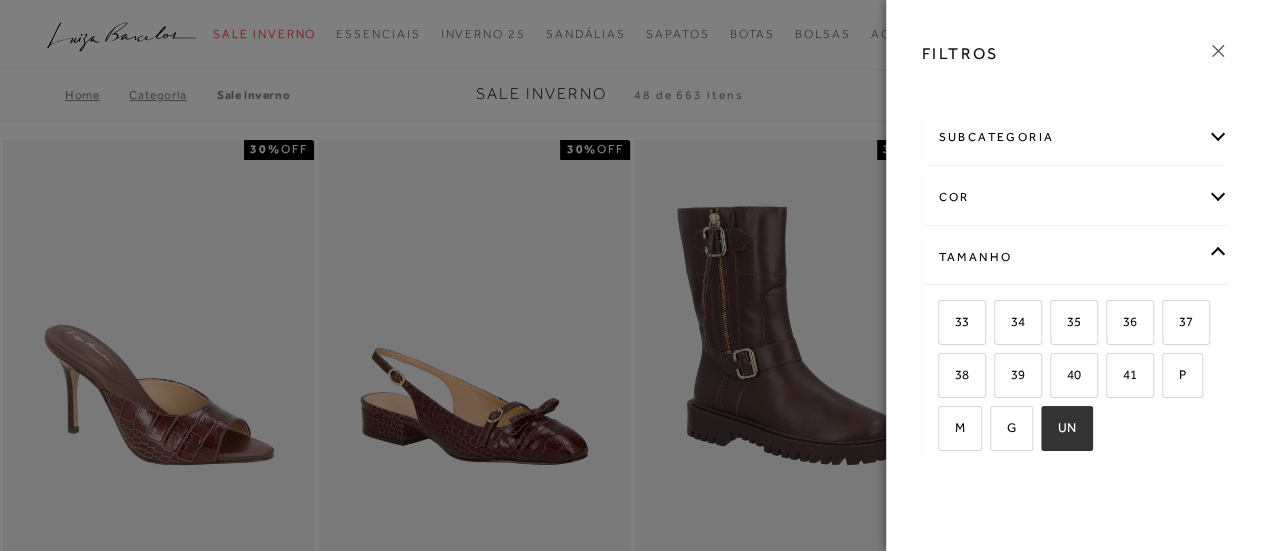 checkbox on "true" 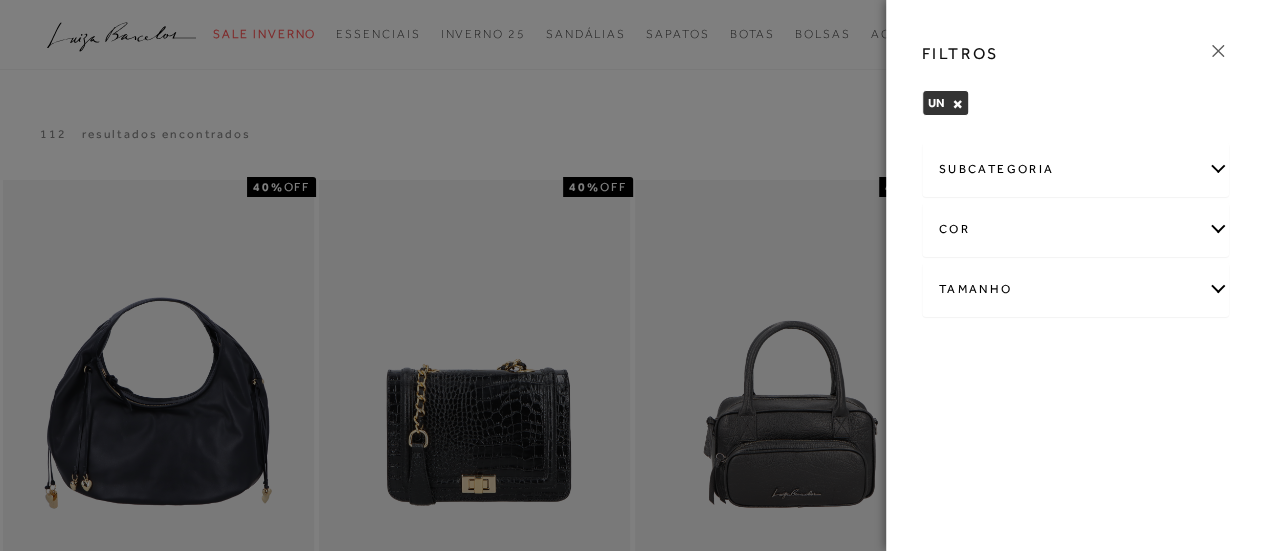 click at bounding box center (632, 275) 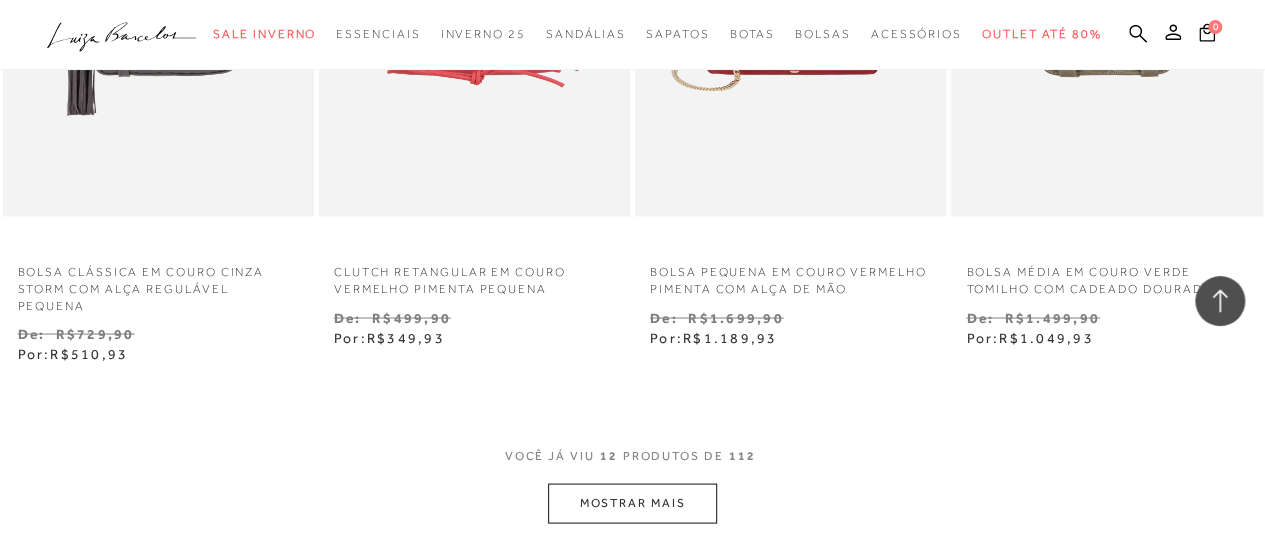 scroll, scrollTop: 2000, scrollLeft: 0, axis: vertical 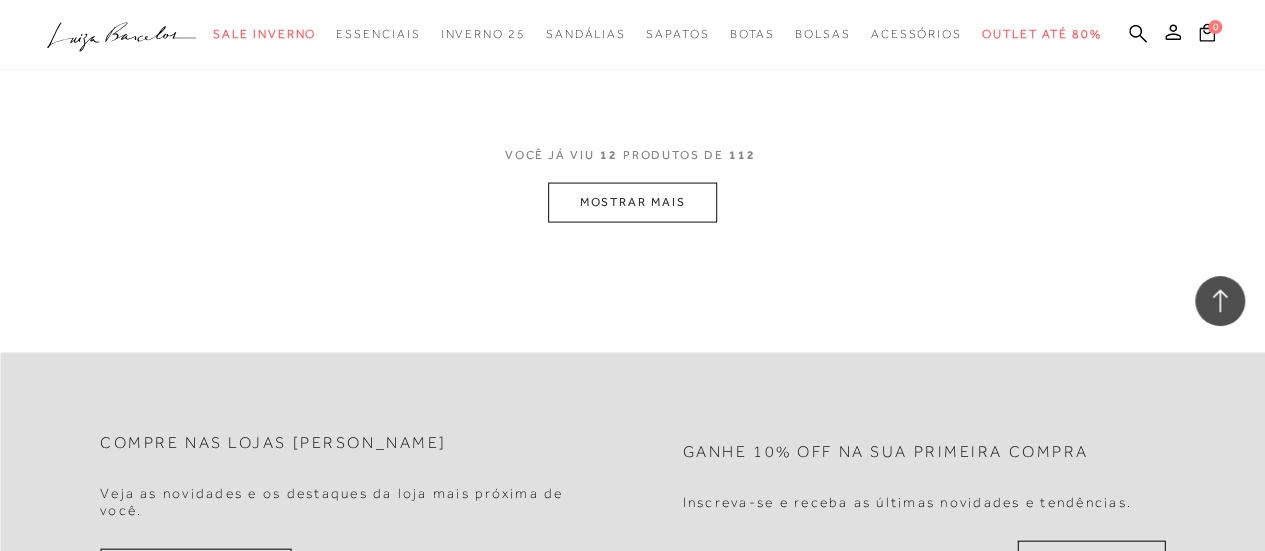 click on "MOSTRAR MAIS" at bounding box center (632, 202) 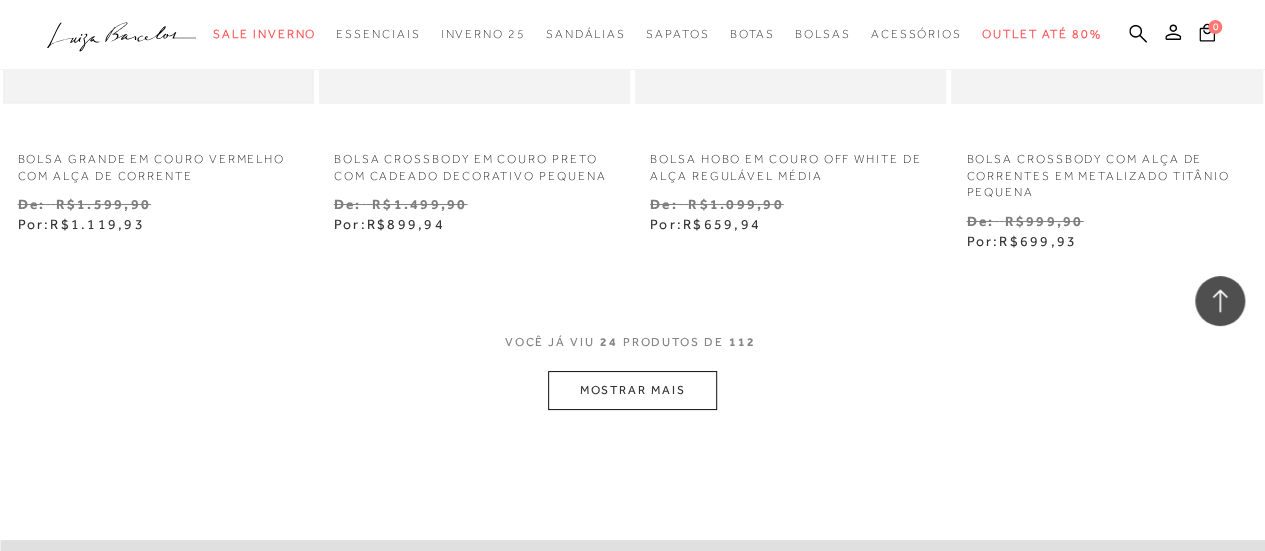 scroll, scrollTop: 3900, scrollLeft: 0, axis: vertical 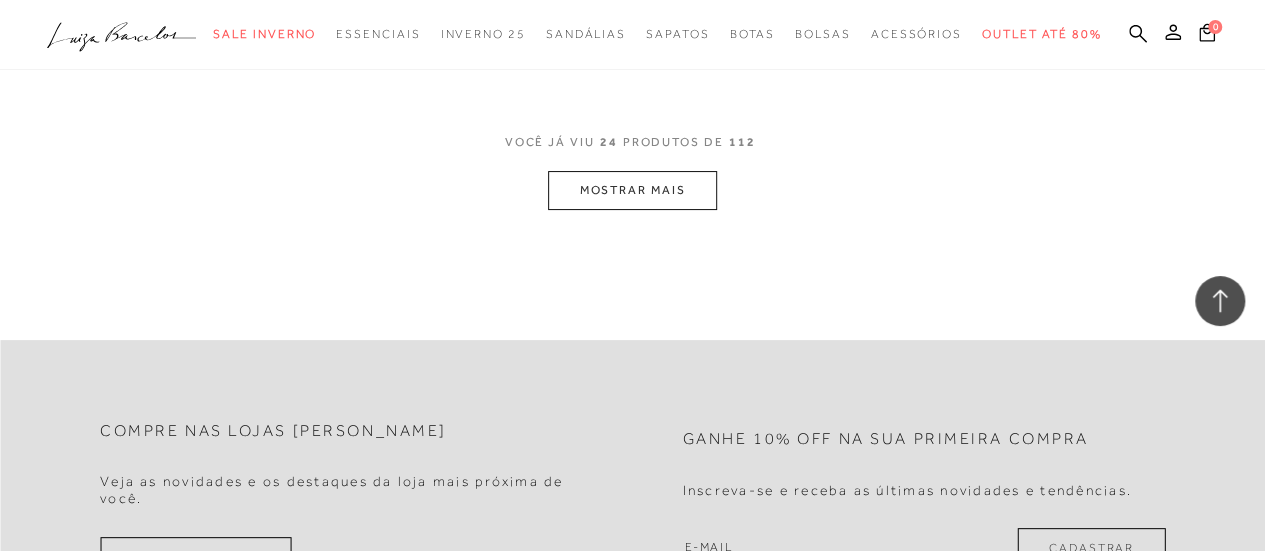 click on "MOSTRAR MAIS" at bounding box center (632, 190) 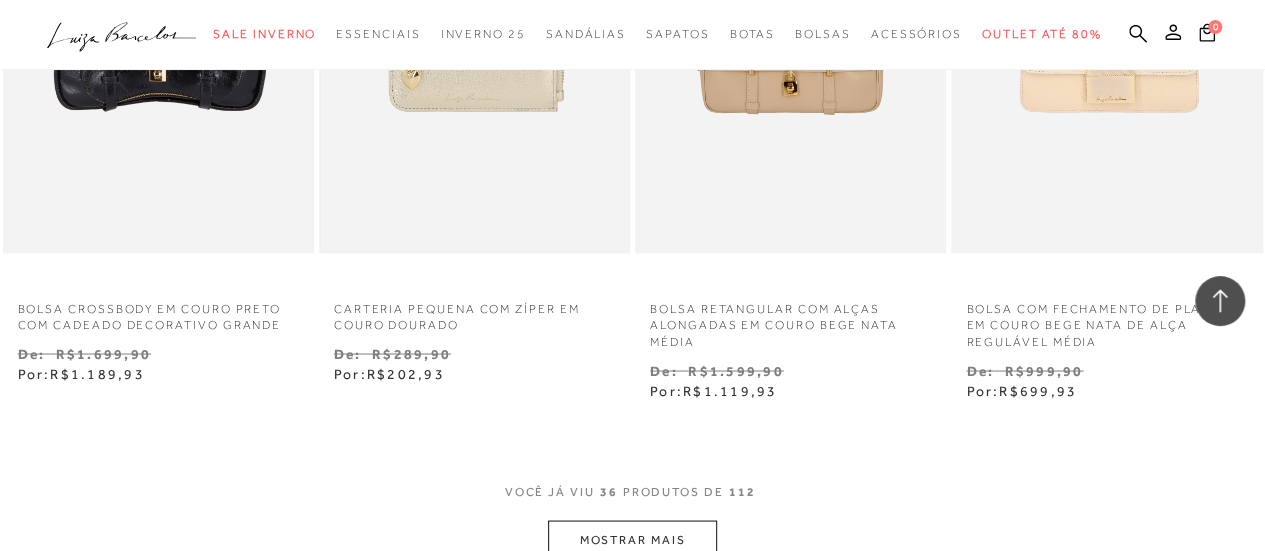scroll, scrollTop: 5700, scrollLeft: 0, axis: vertical 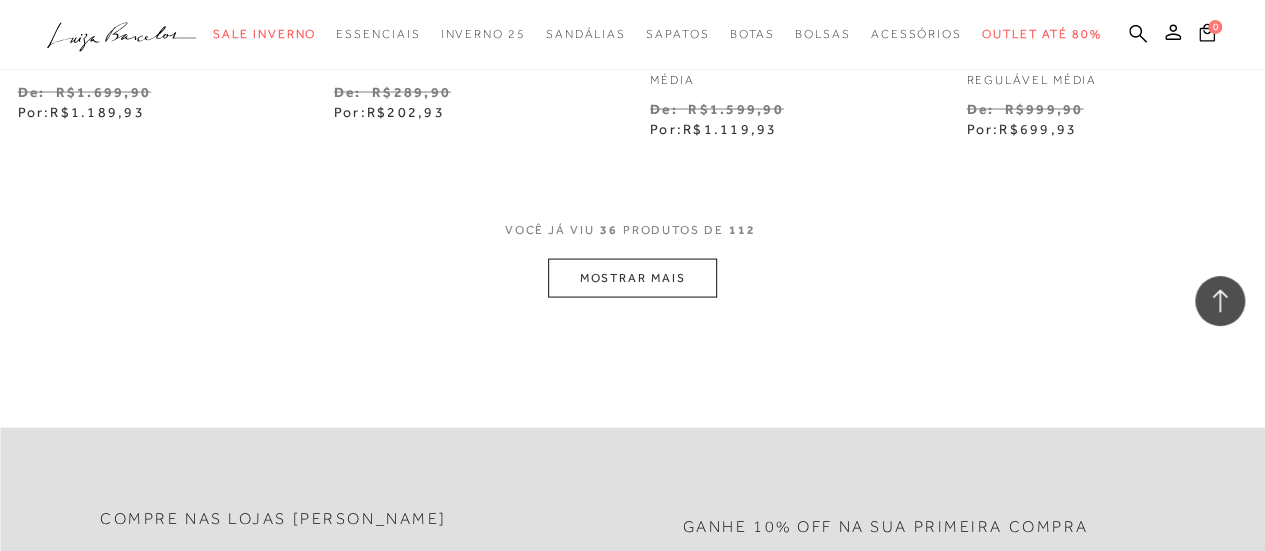 click on "MOSTRAR MAIS" at bounding box center [632, 278] 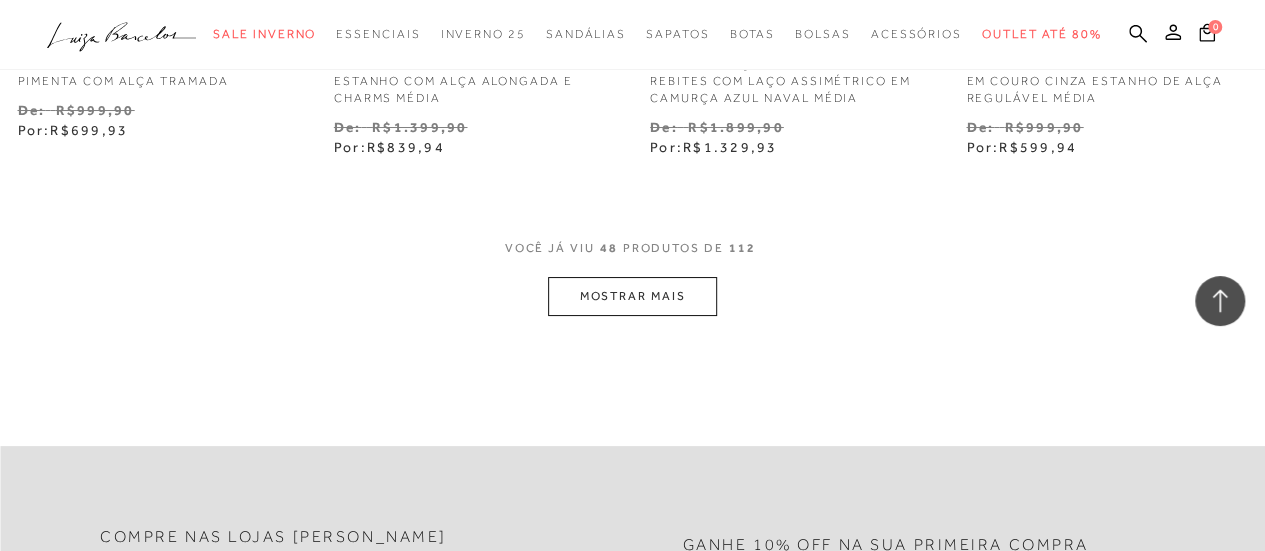 scroll, scrollTop: 7600, scrollLeft: 0, axis: vertical 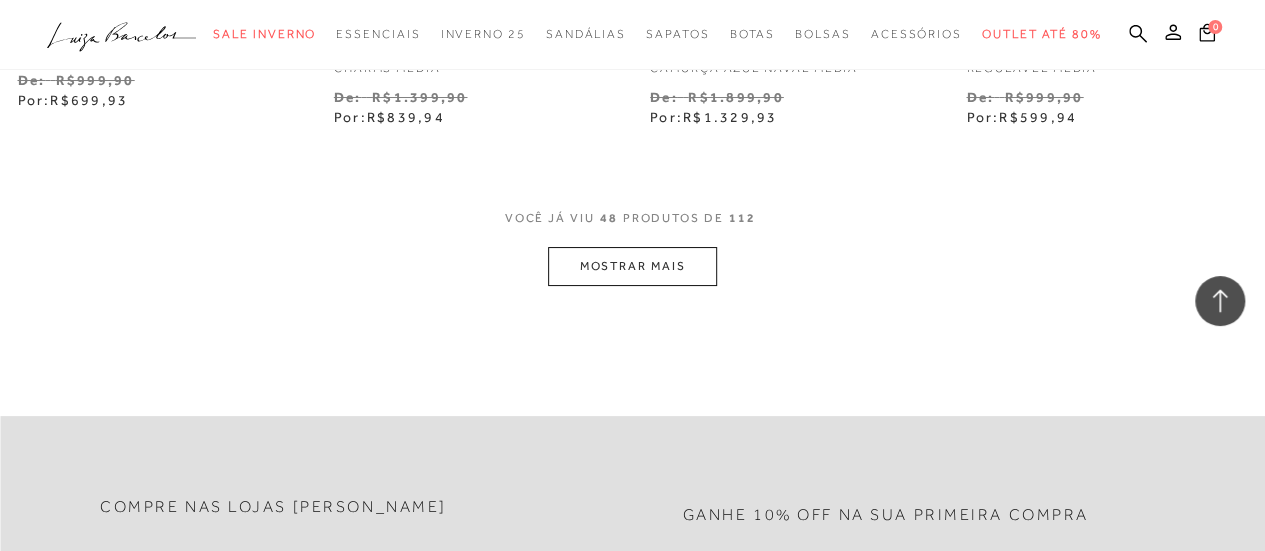 click on "MOSTRAR MAIS" at bounding box center [632, 266] 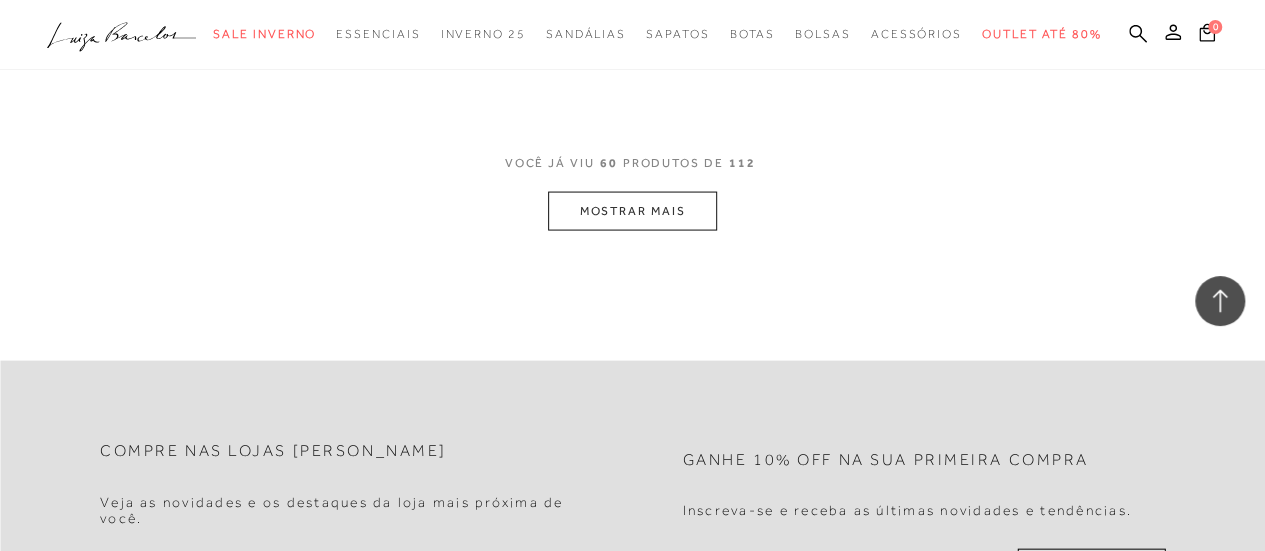 scroll, scrollTop: 9600, scrollLeft: 0, axis: vertical 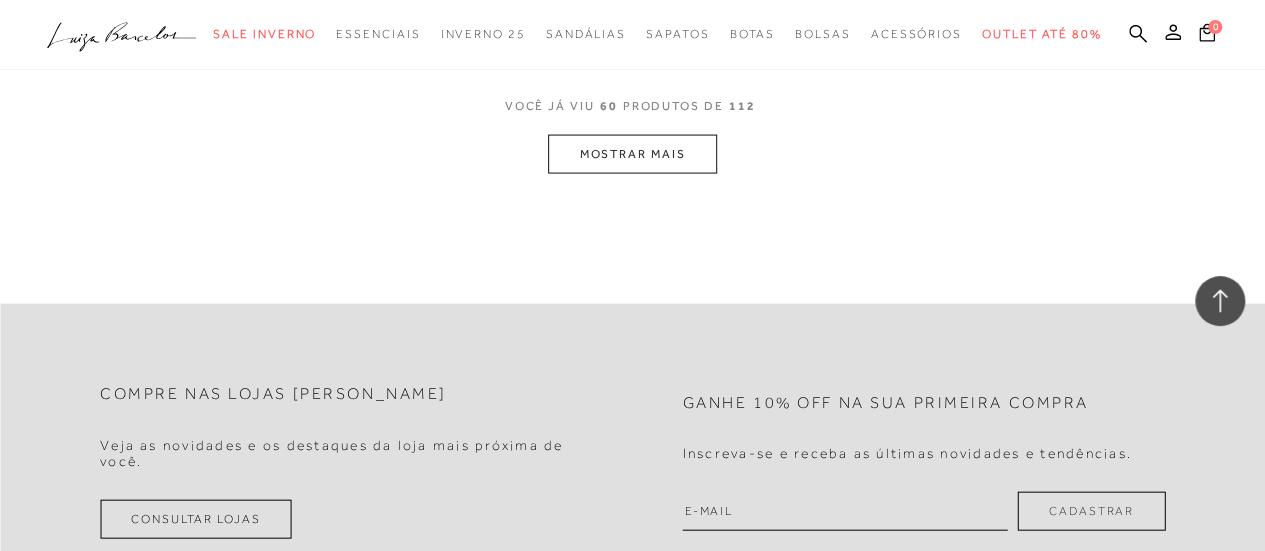 click on "MOSTRAR MAIS" at bounding box center (632, 154) 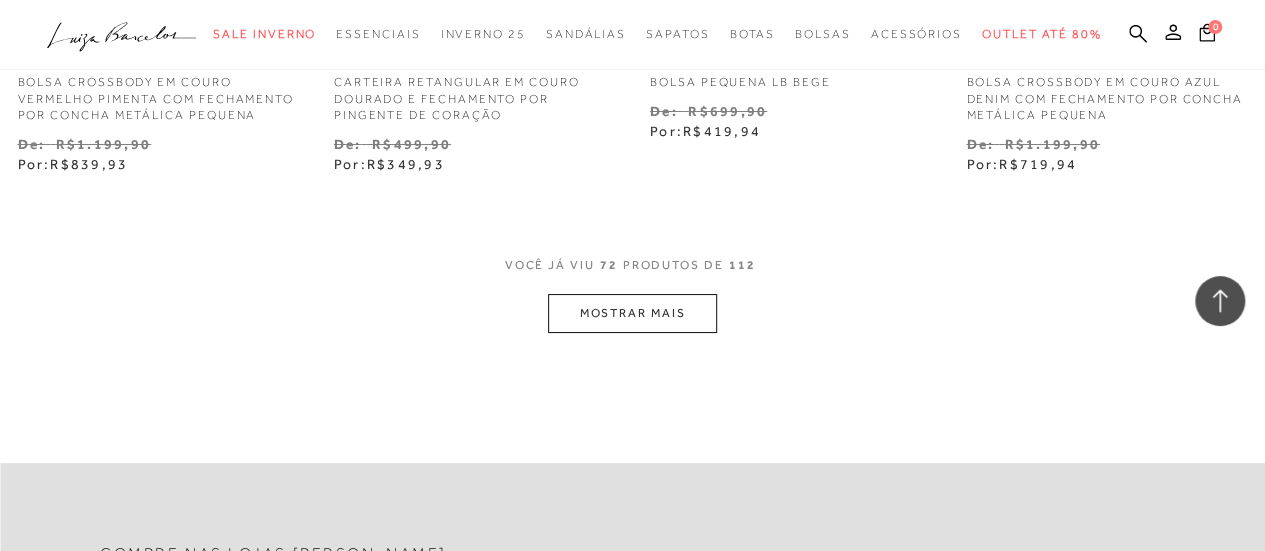 scroll, scrollTop: 11400, scrollLeft: 0, axis: vertical 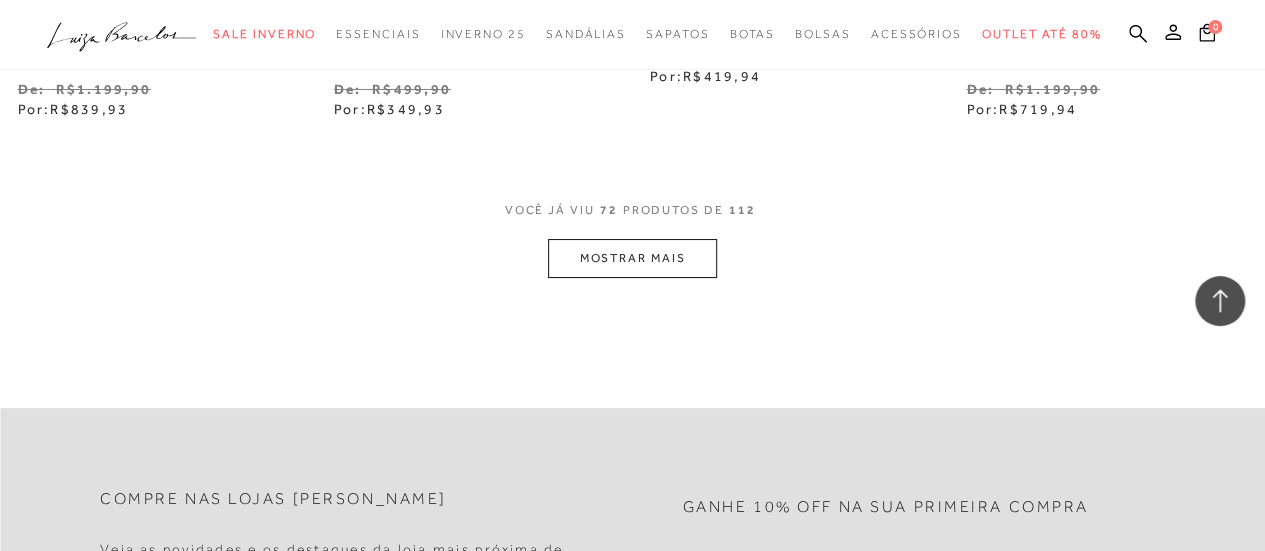 click on "MOSTRAR MAIS" at bounding box center (632, 258) 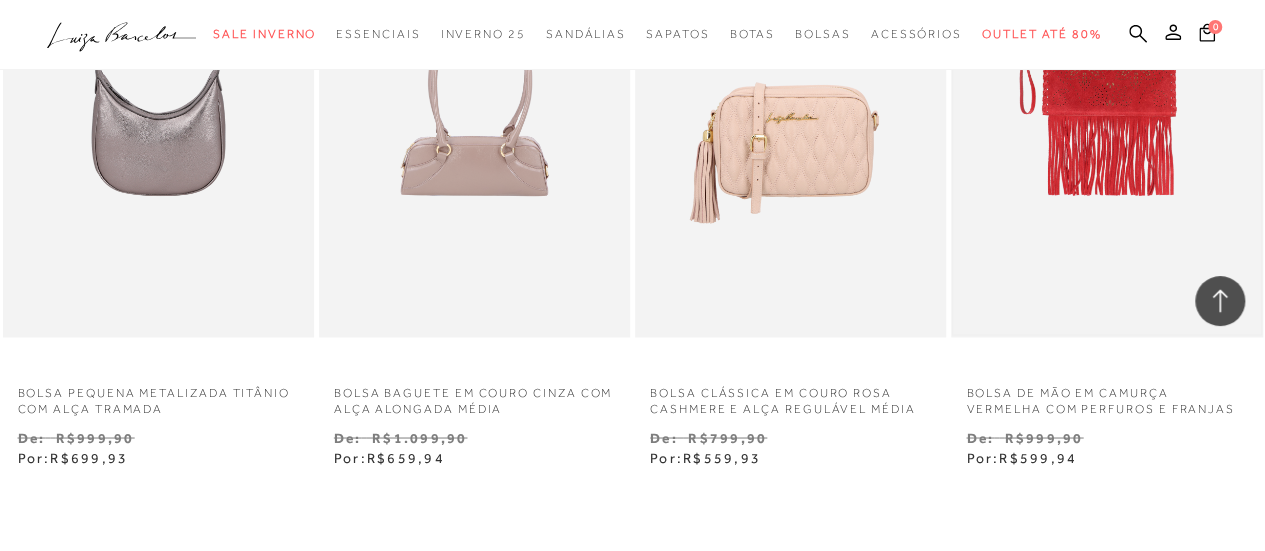 scroll, scrollTop: 13100, scrollLeft: 0, axis: vertical 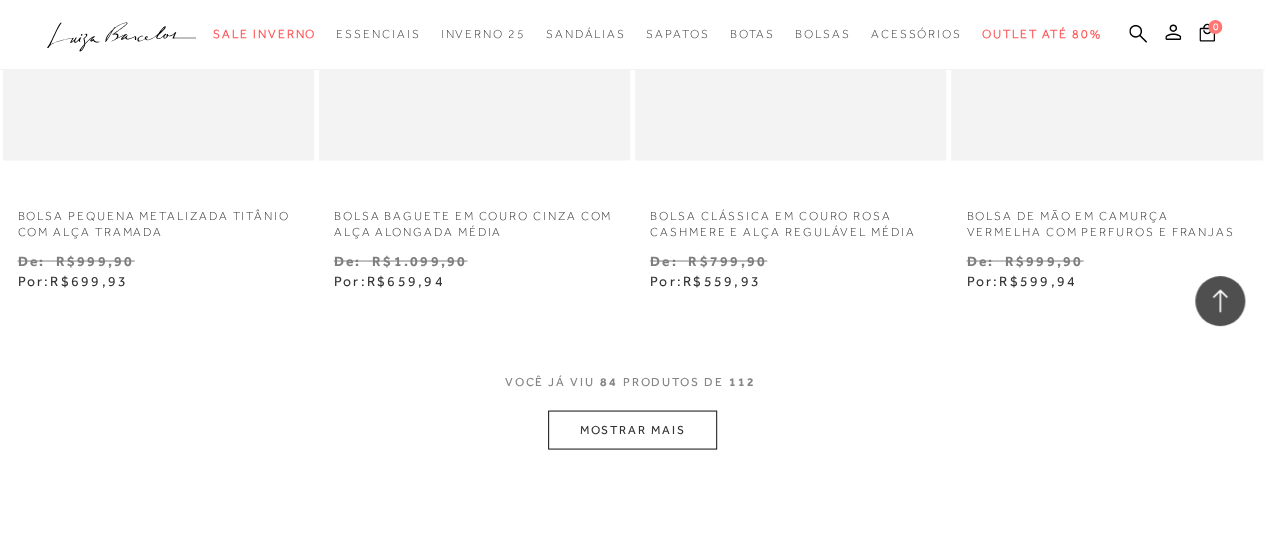 click on "MOSTRAR MAIS" at bounding box center [632, 429] 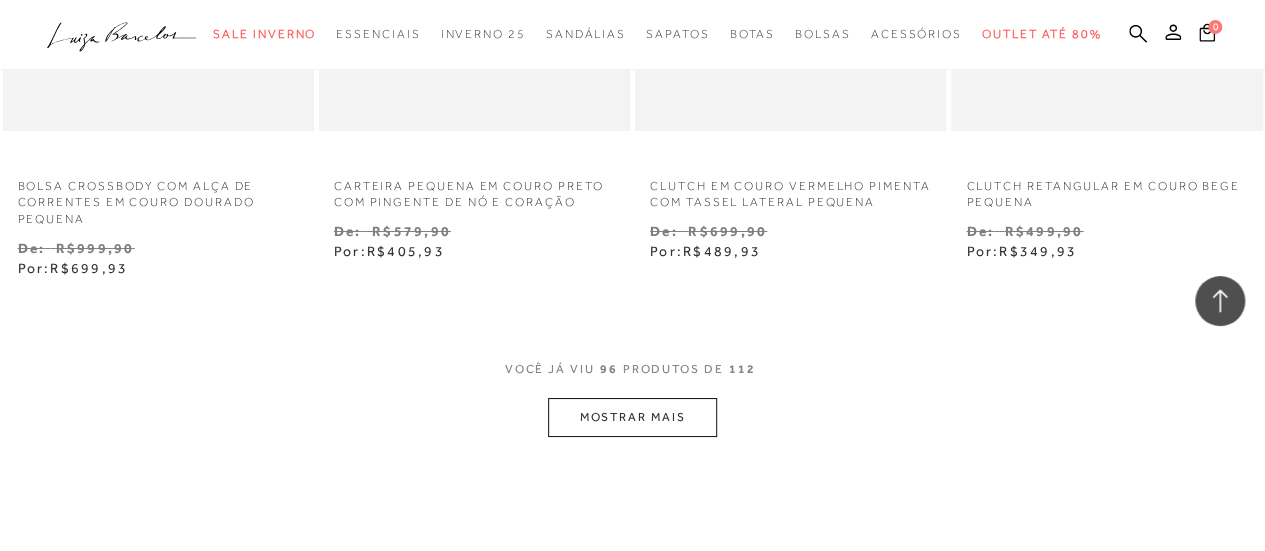 scroll, scrollTop: 15200, scrollLeft: 0, axis: vertical 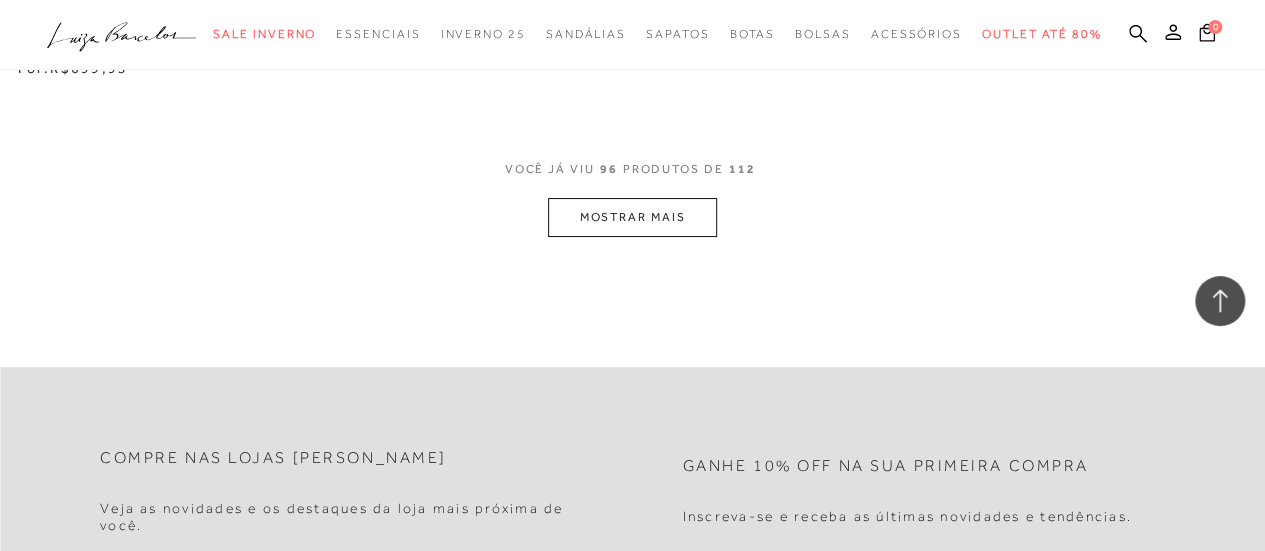 click on "MOSTRAR MAIS" at bounding box center (632, 217) 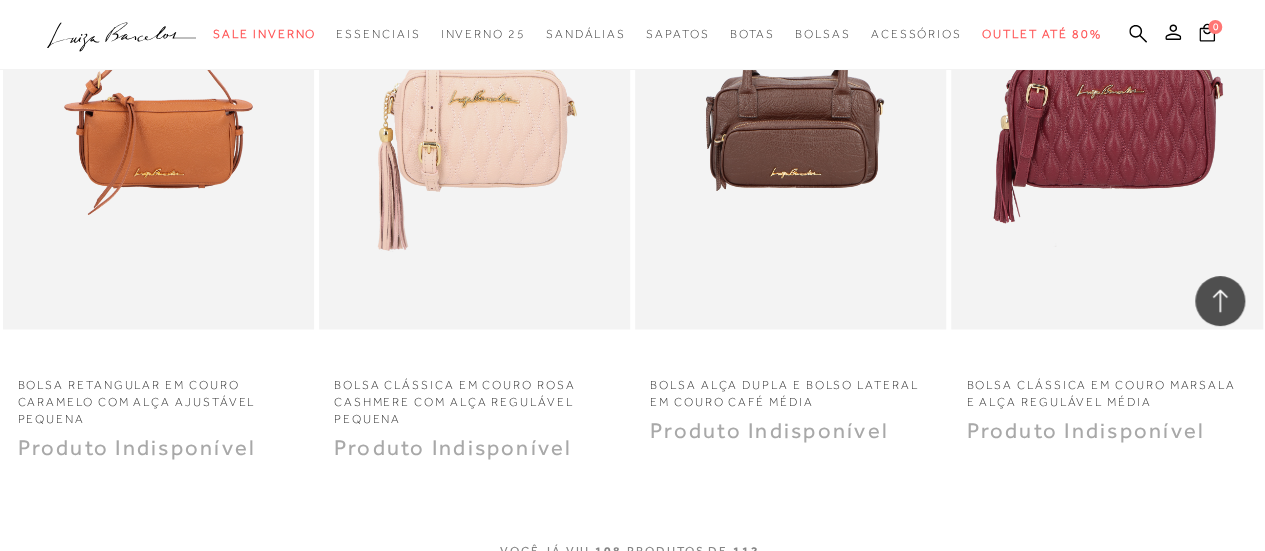 scroll, scrollTop: 16900, scrollLeft: 0, axis: vertical 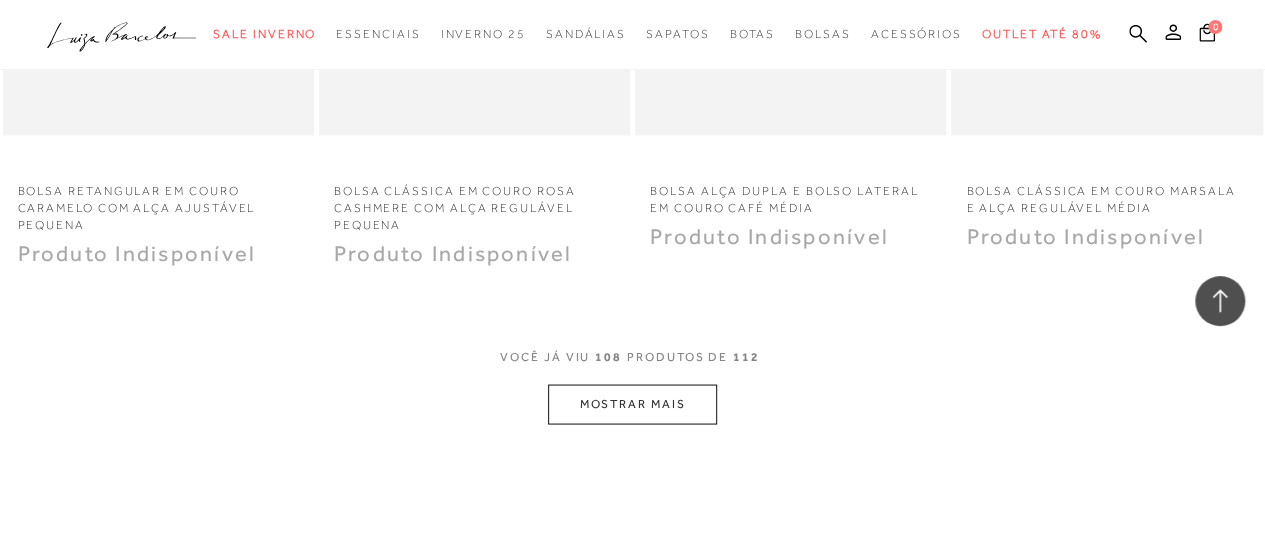 click on "MOSTRAR MAIS" at bounding box center [632, 403] 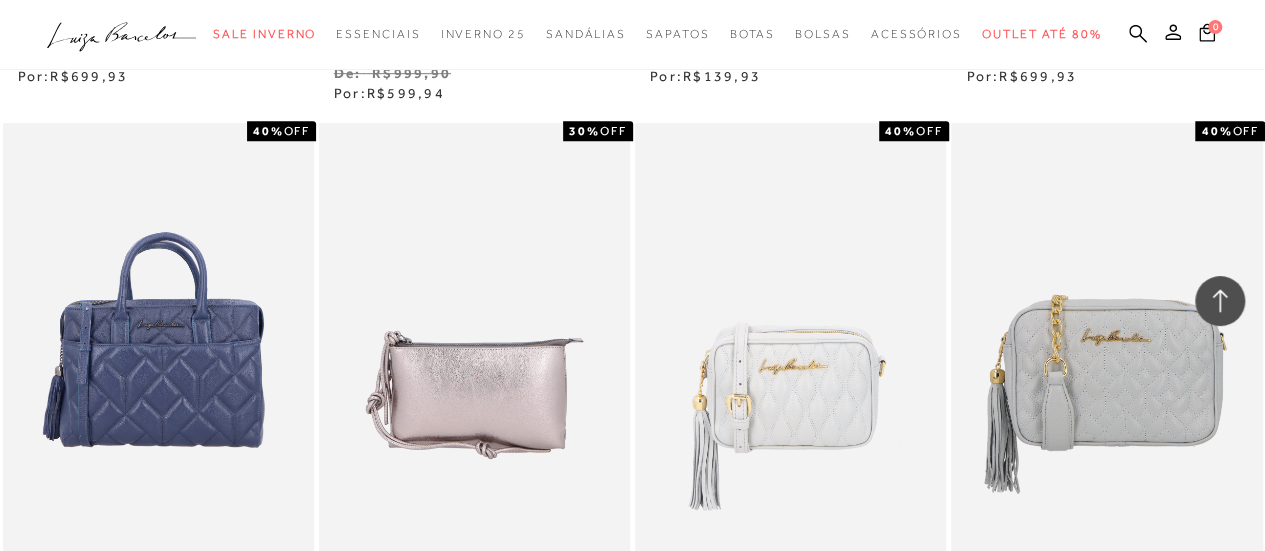 scroll, scrollTop: 15600, scrollLeft: 0, axis: vertical 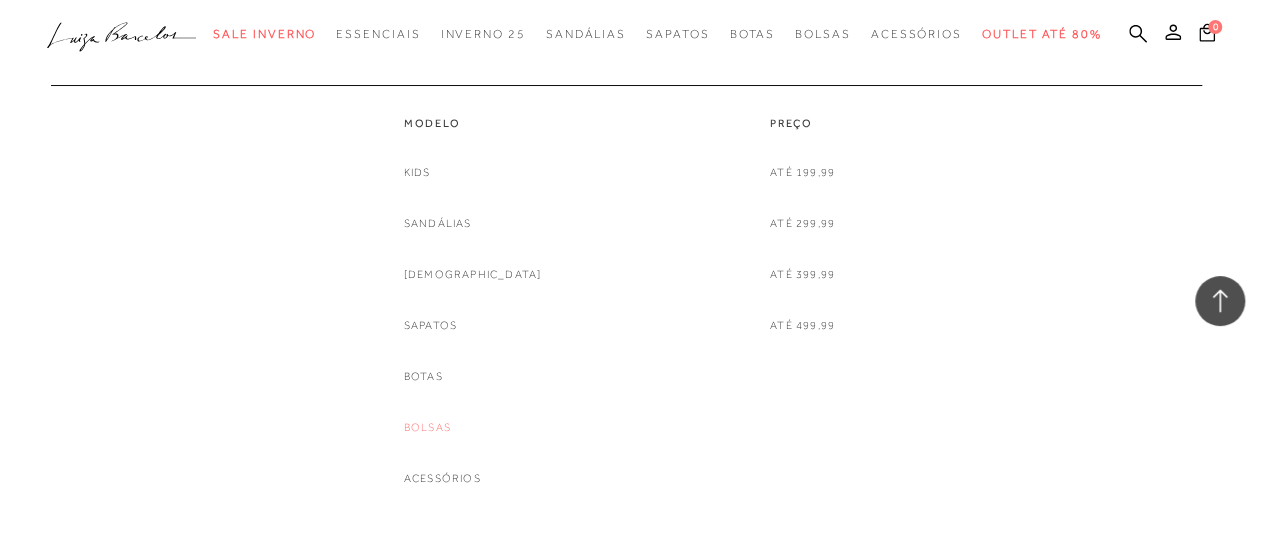 click on "Bolsas" at bounding box center (427, 427) 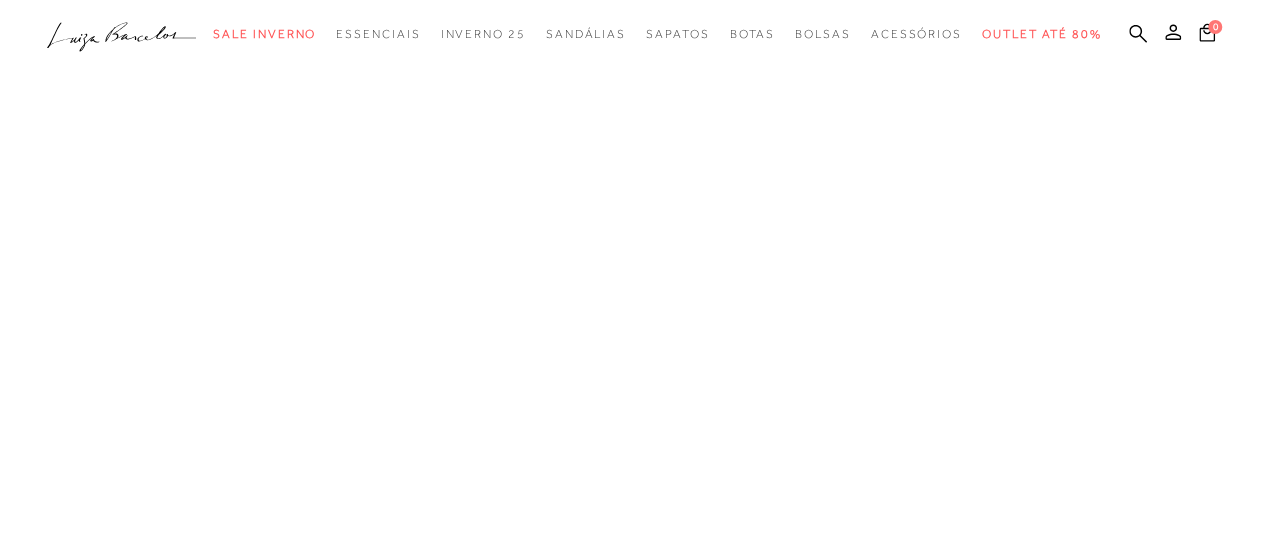 scroll, scrollTop: 0, scrollLeft: 0, axis: both 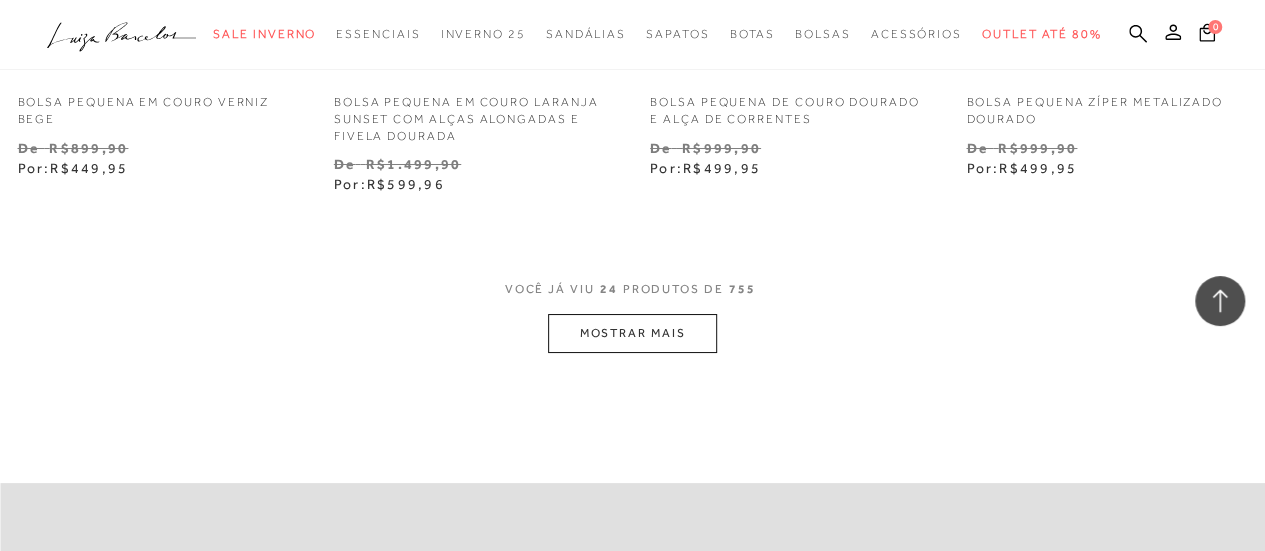 click on "MOSTRAR MAIS" at bounding box center (632, 333) 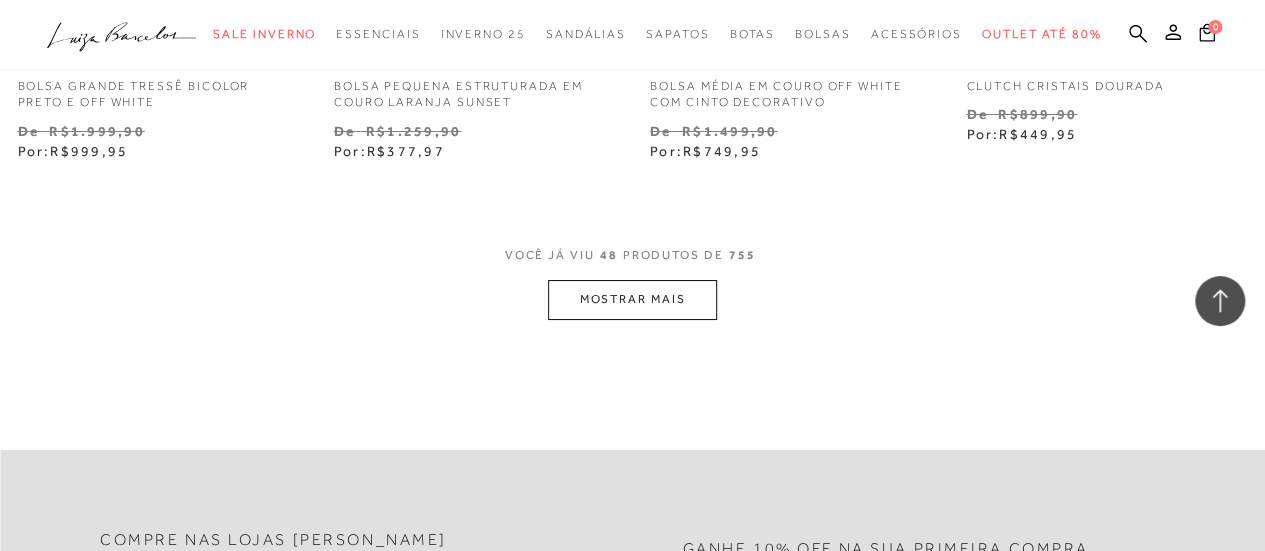 scroll, scrollTop: 7500, scrollLeft: 0, axis: vertical 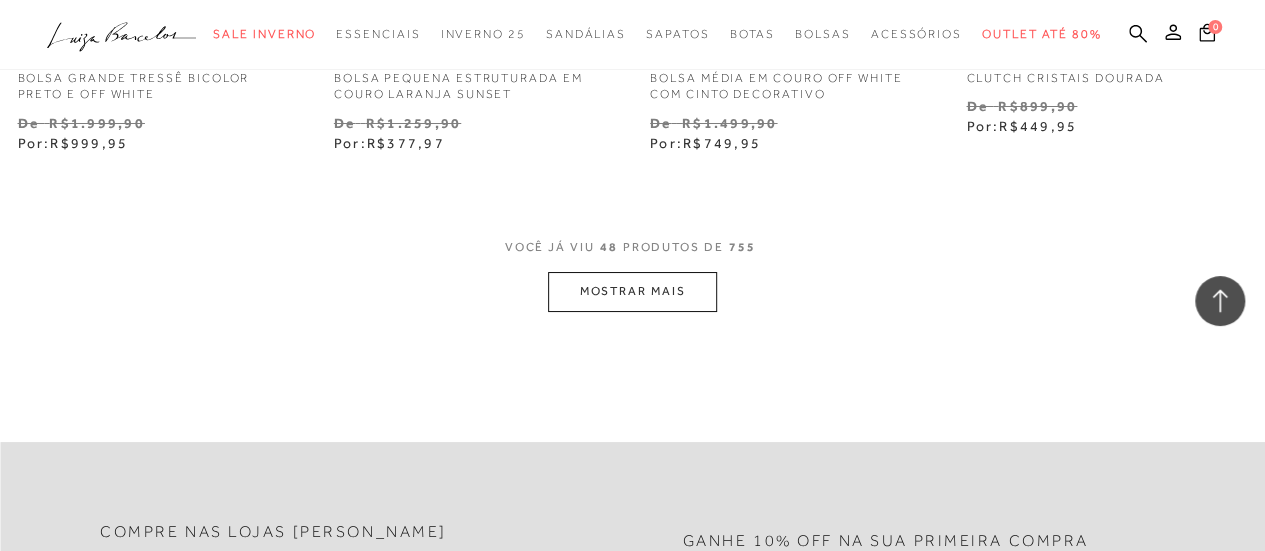 click on "MOSTRAR MAIS" at bounding box center (632, 291) 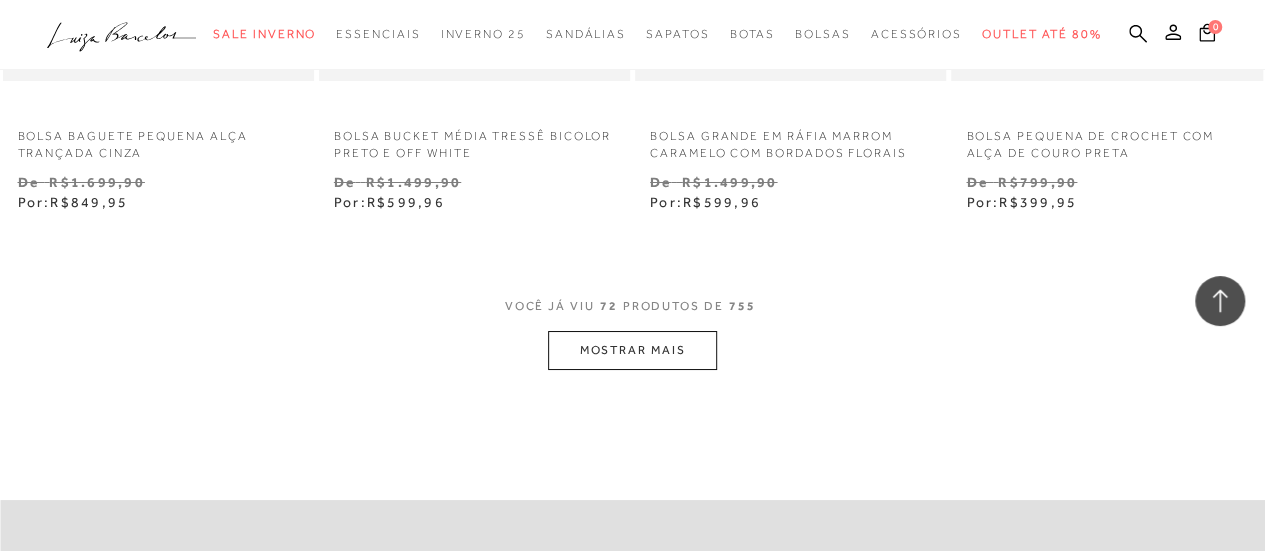 scroll, scrollTop: 11300, scrollLeft: 0, axis: vertical 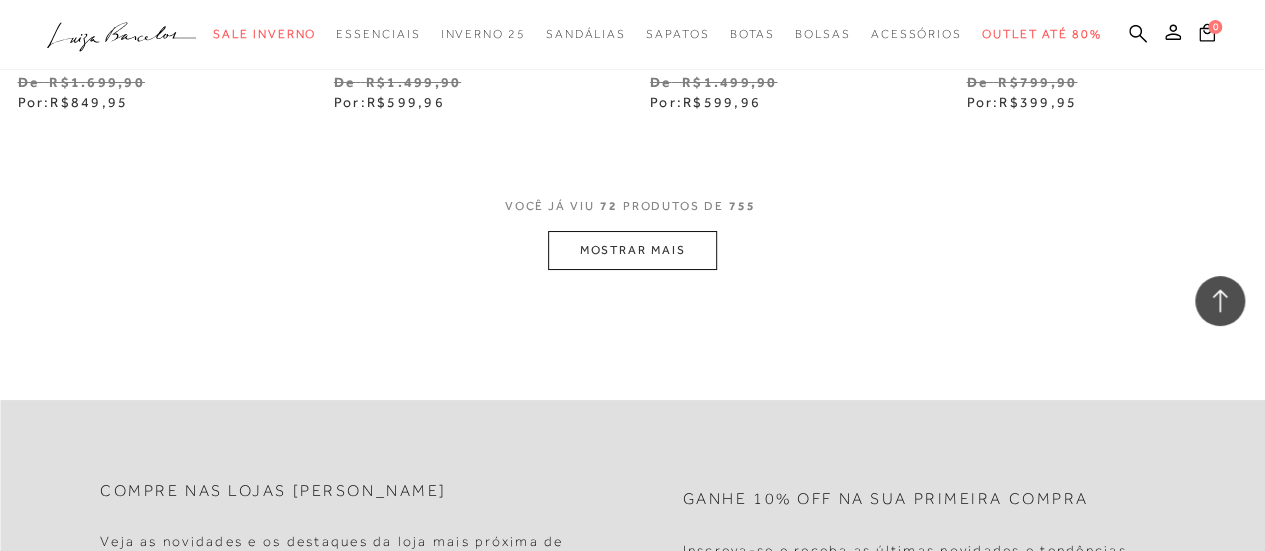 click on "MOSTRAR MAIS" at bounding box center [632, 250] 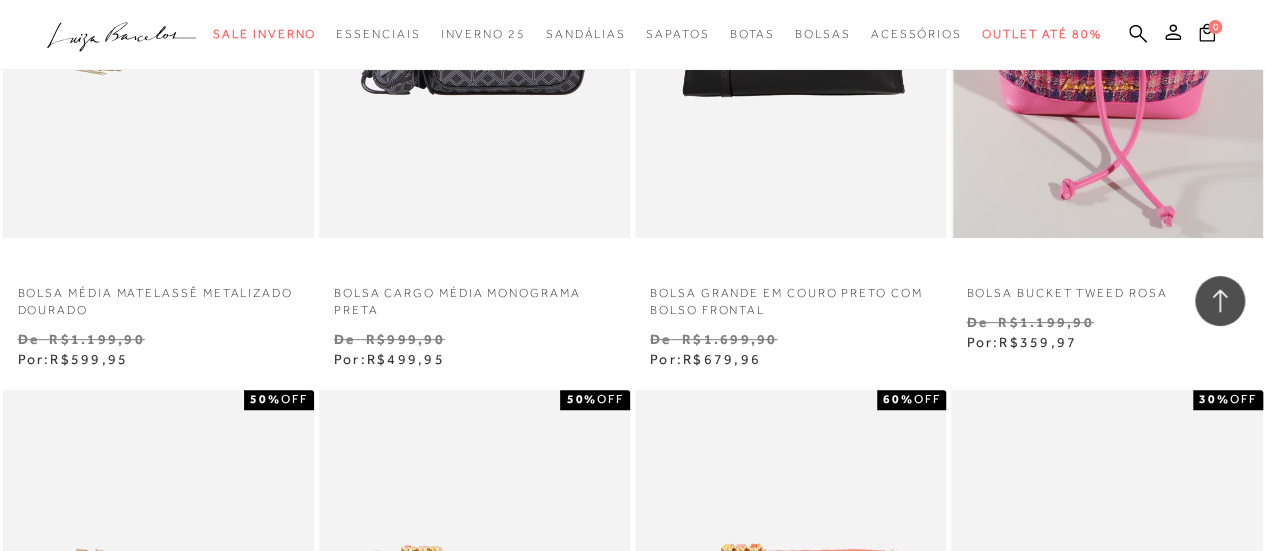 scroll, scrollTop: 11700, scrollLeft: 0, axis: vertical 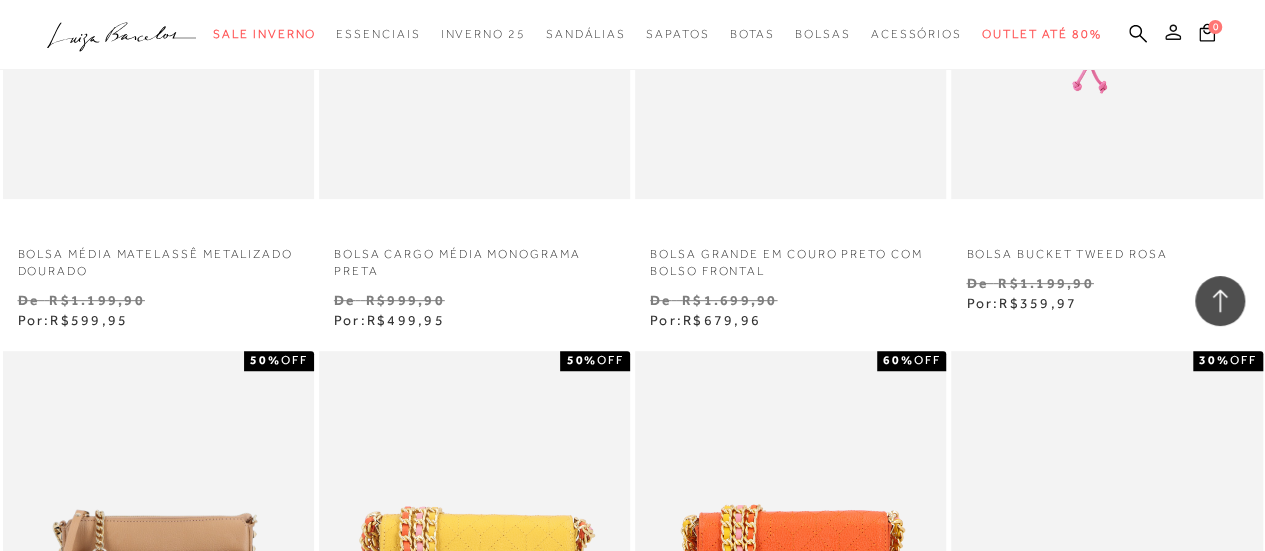 click 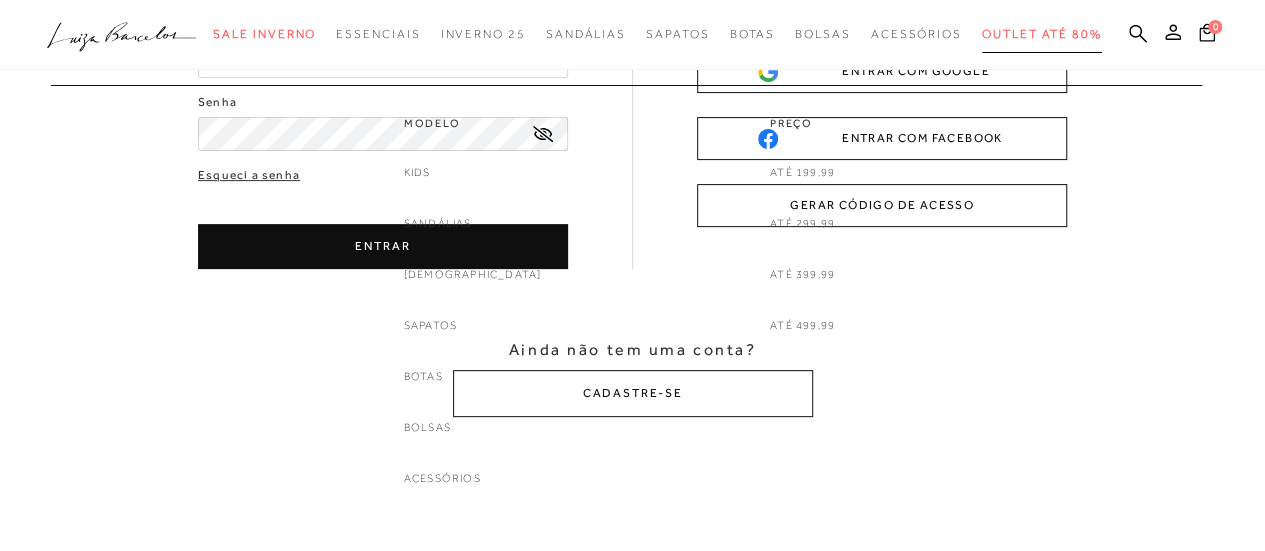 scroll, scrollTop: 0, scrollLeft: 0, axis: both 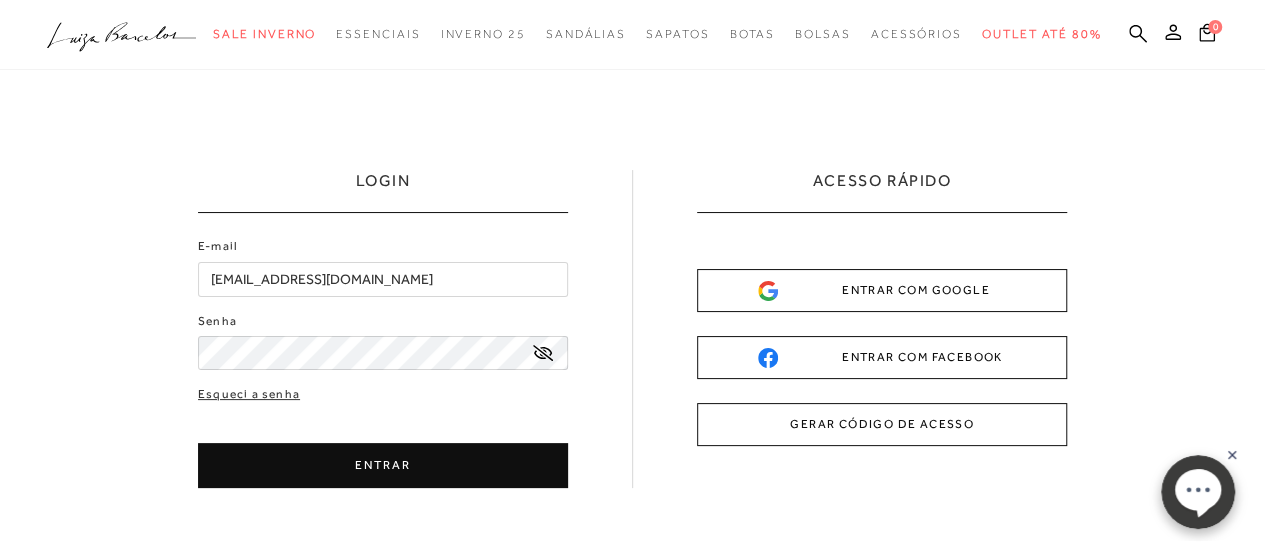 click 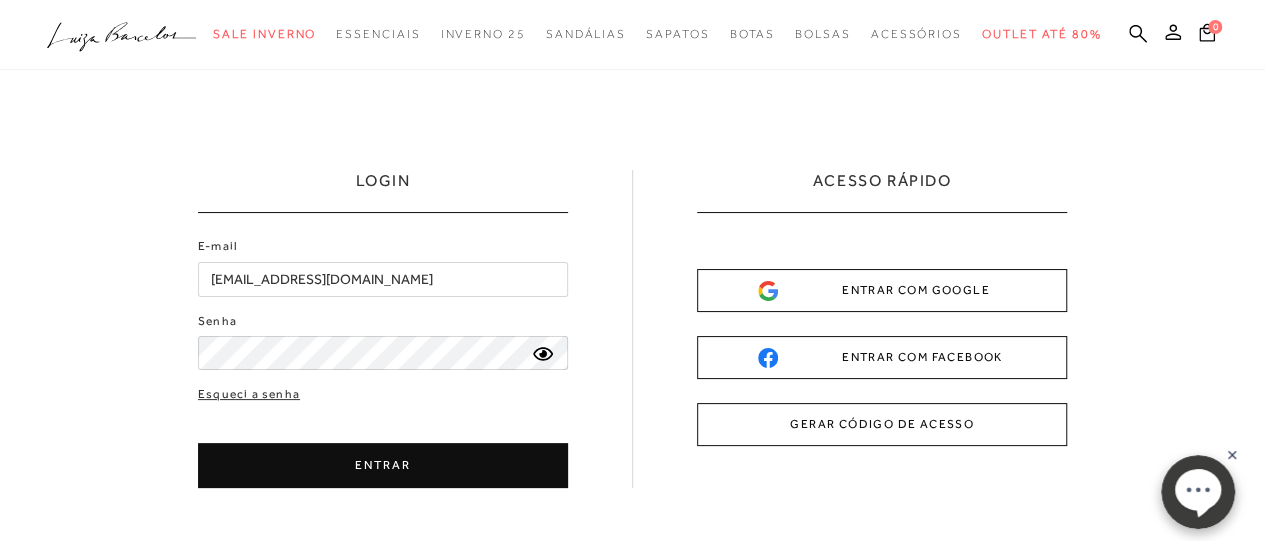 click on "ENTRAR" at bounding box center [383, 465] 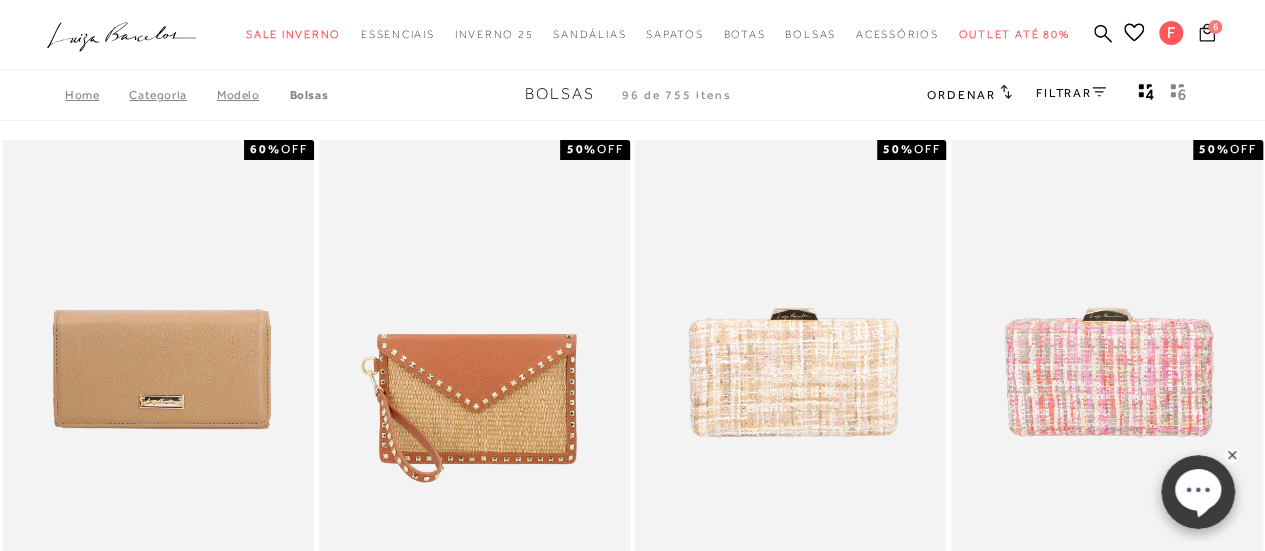 click 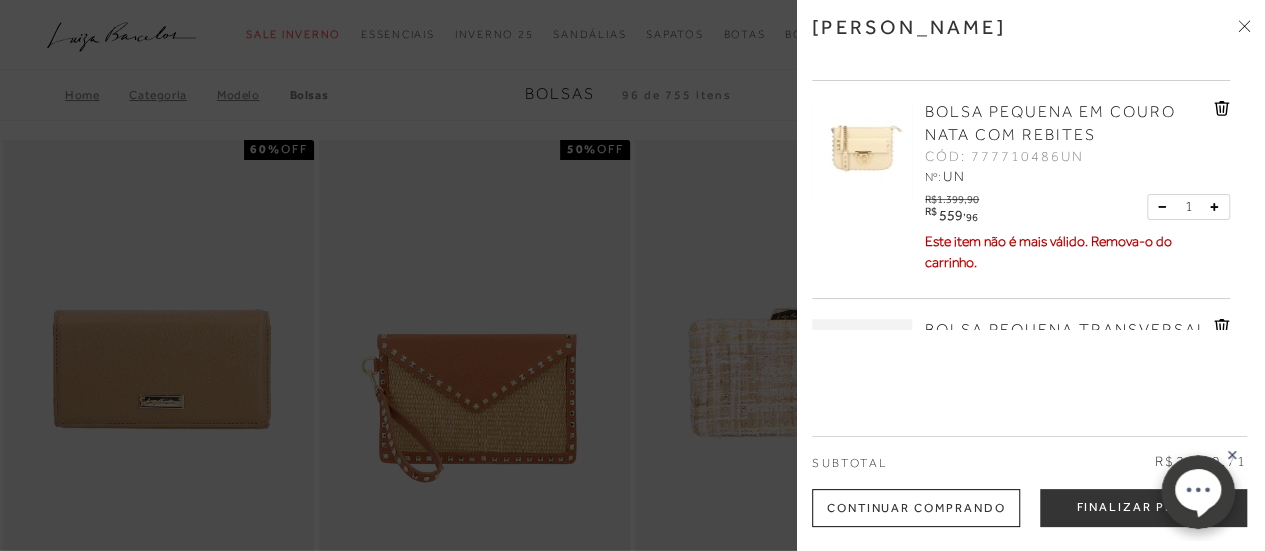 scroll, scrollTop: 700, scrollLeft: 0, axis: vertical 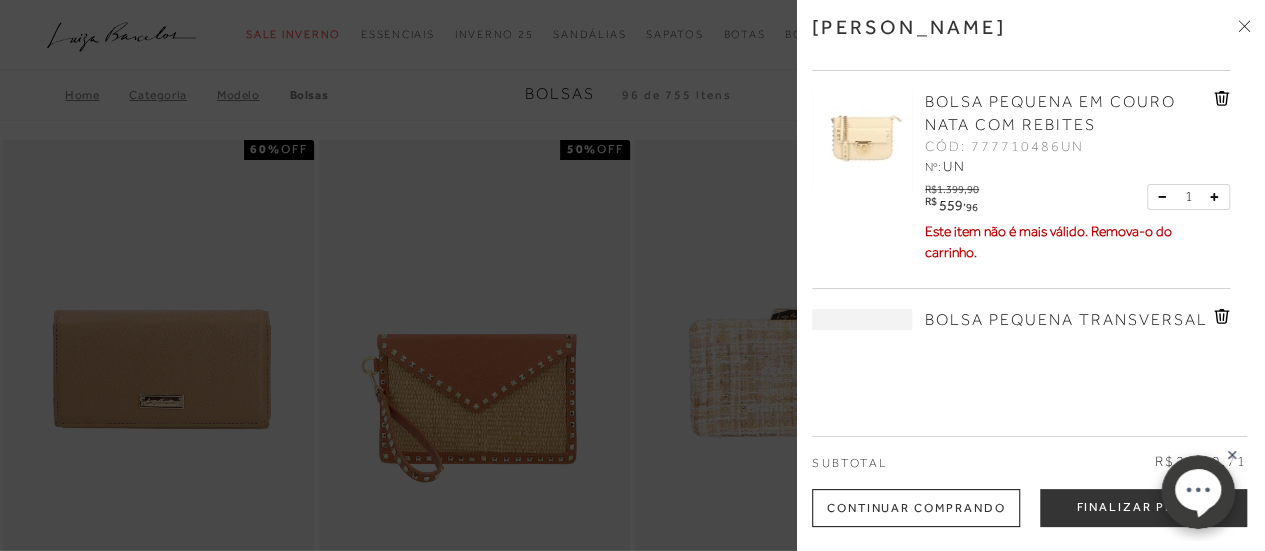 click 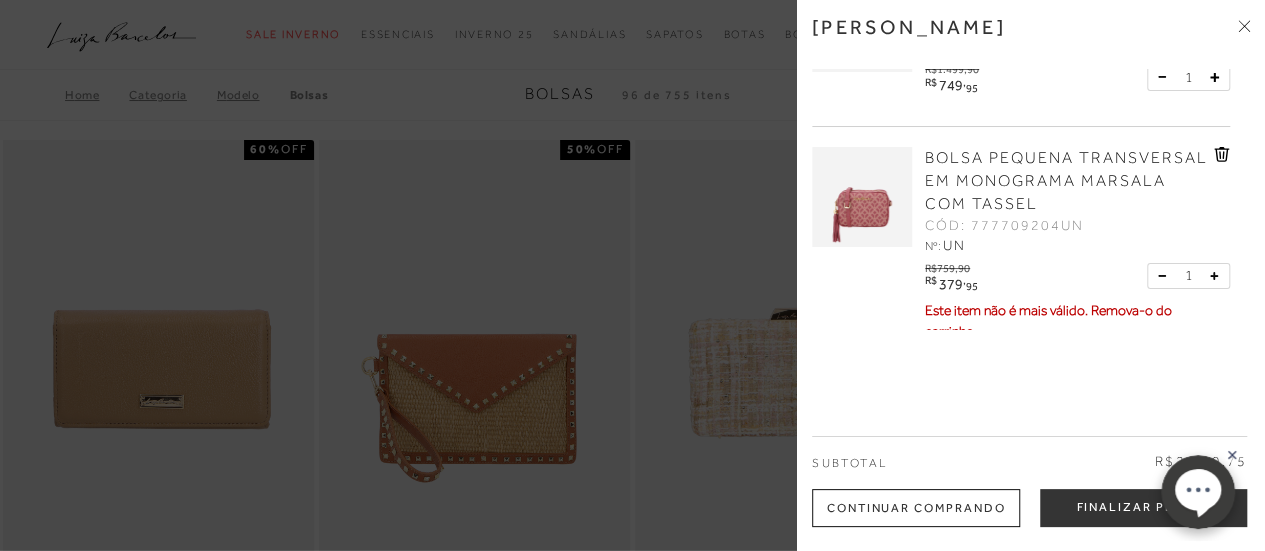 scroll, scrollTop: 614, scrollLeft: 0, axis: vertical 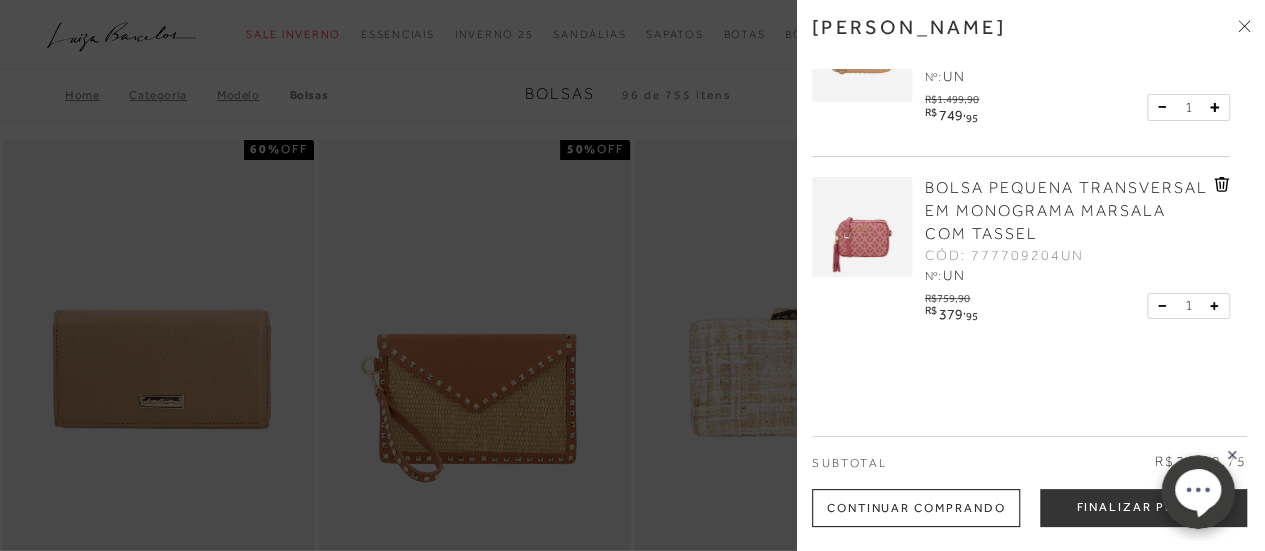 click 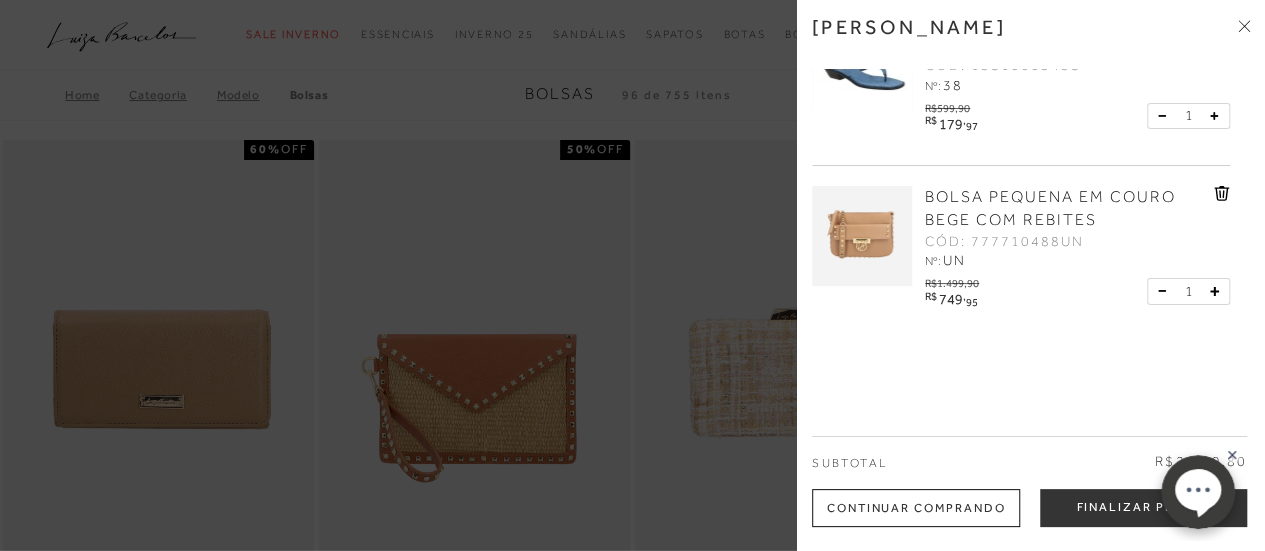 scroll, scrollTop: 447, scrollLeft: 0, axis: vertical 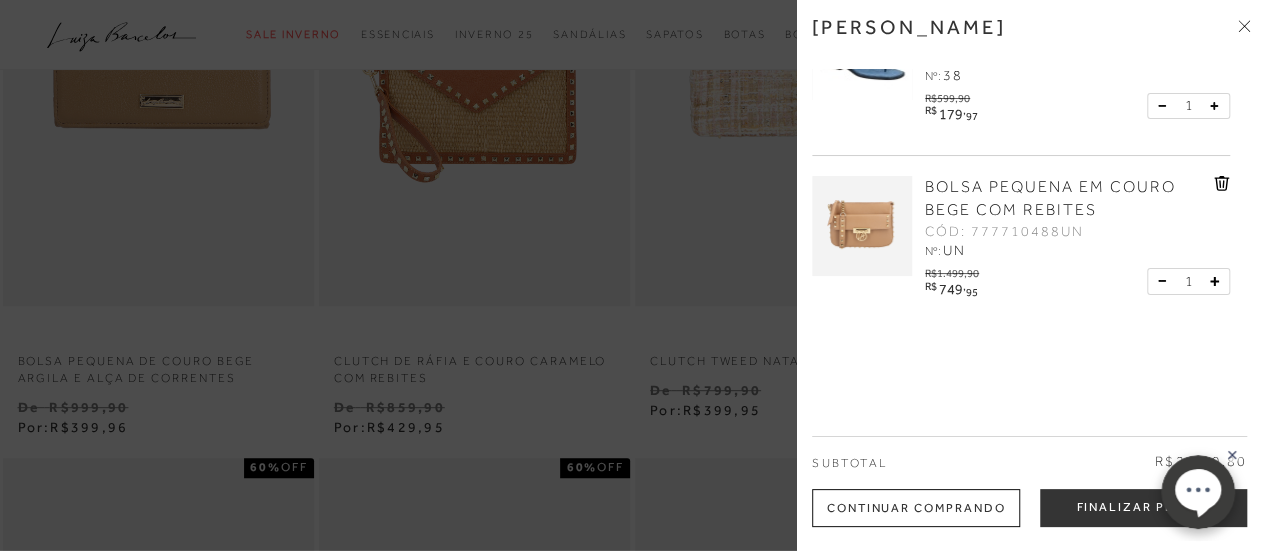 click at bounding box center [632, 275] 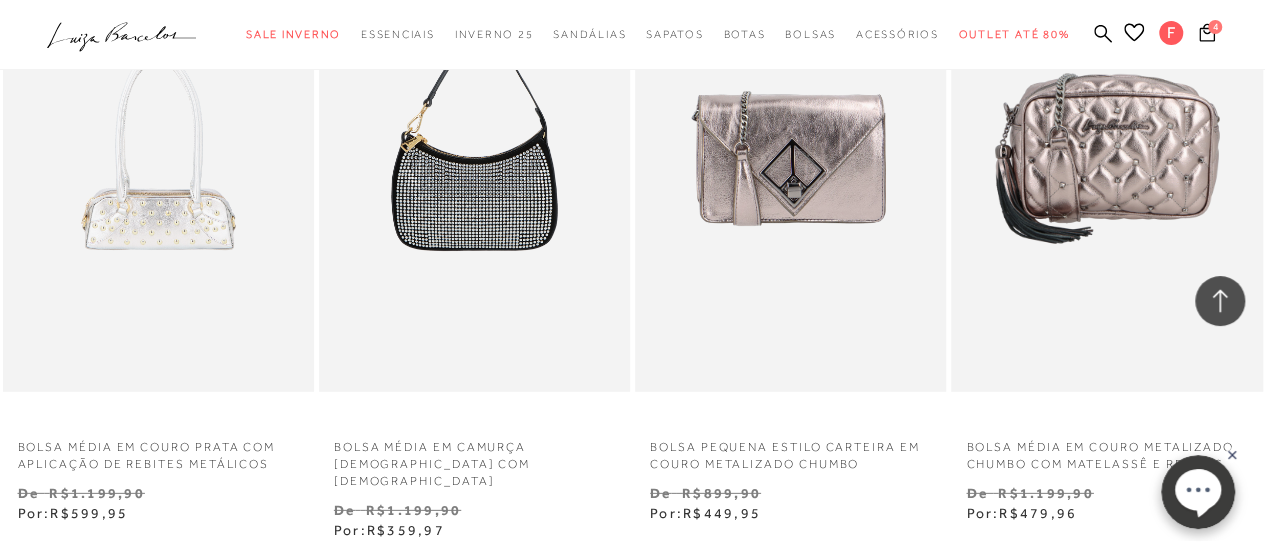 scroll, scrollTop: 2700, scrollLeft: 0, axis: vertical 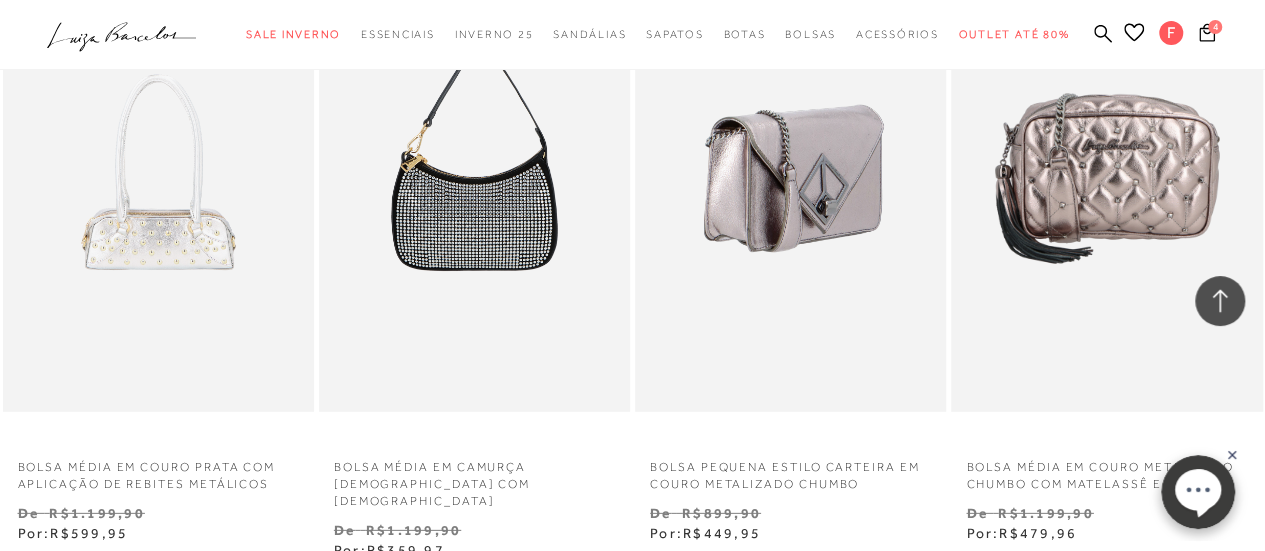 click at bounding box center [791, 178] 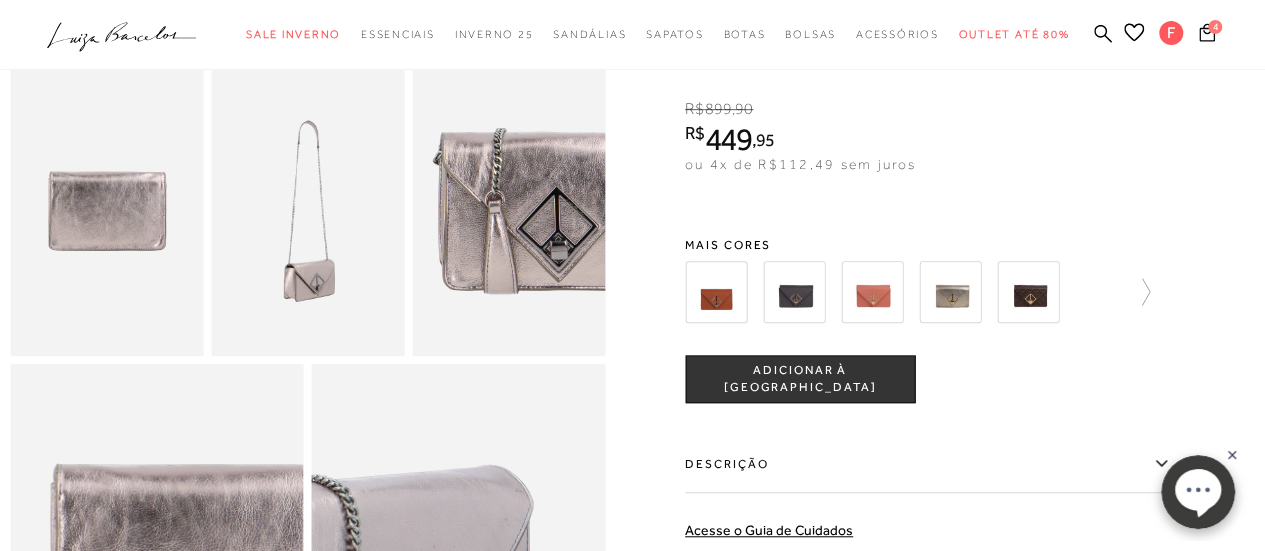 scroll, scrollTop: 500, scrollLeft: 0, axis: vertical 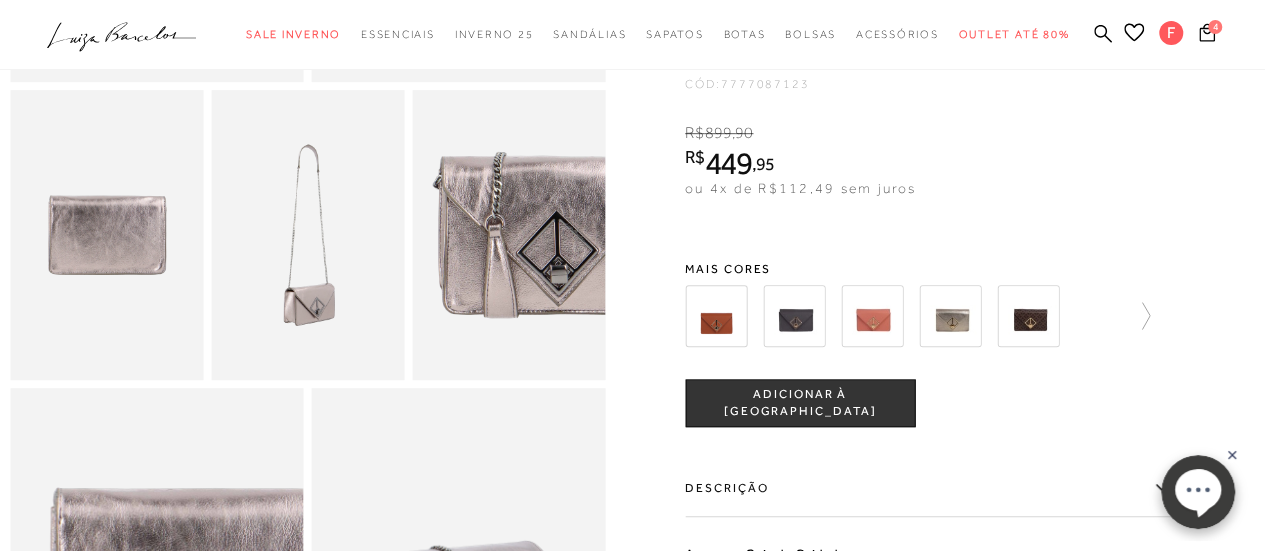 click on "ADICIONAR À [GEOGRAPHIC_DATA]" at bounding box center (800, 403) 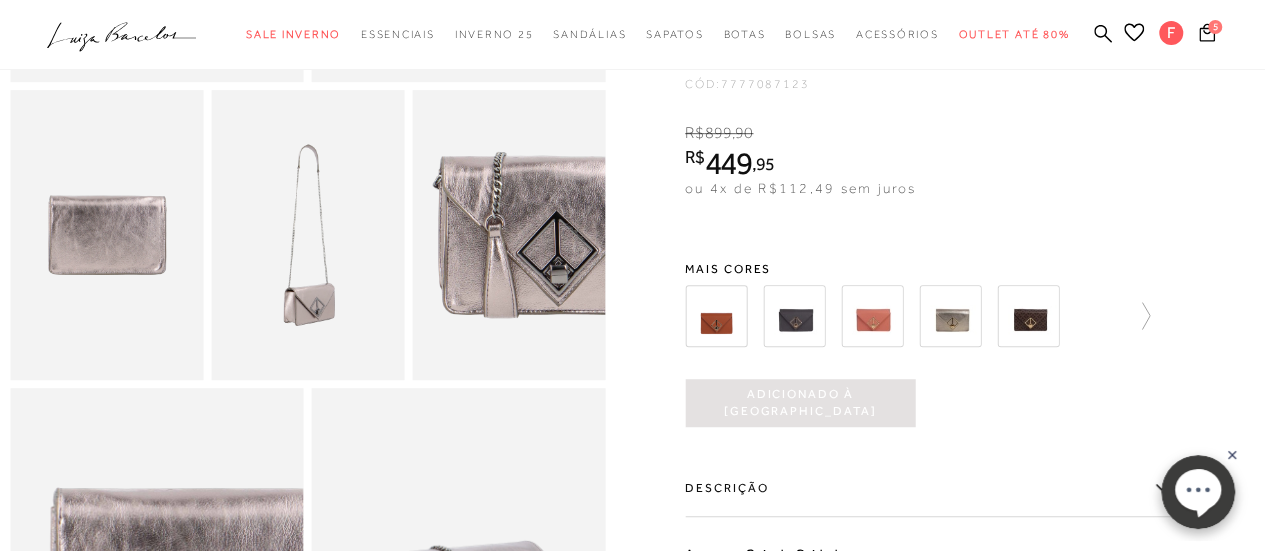 scroll, scrollTop: 0, scrollLeft: 0, axis: both 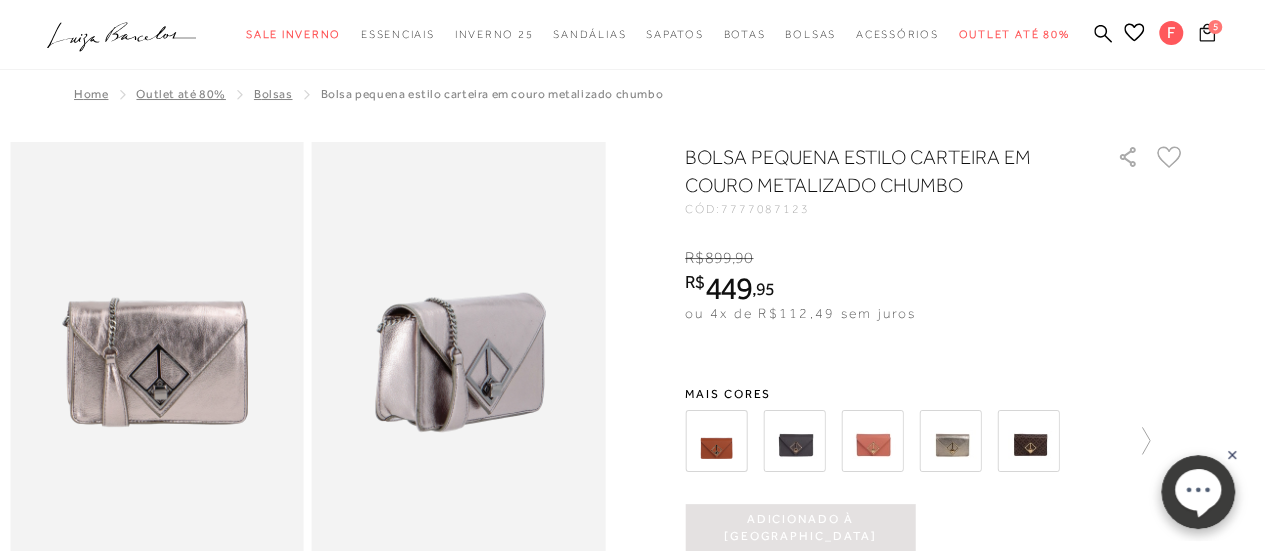 click 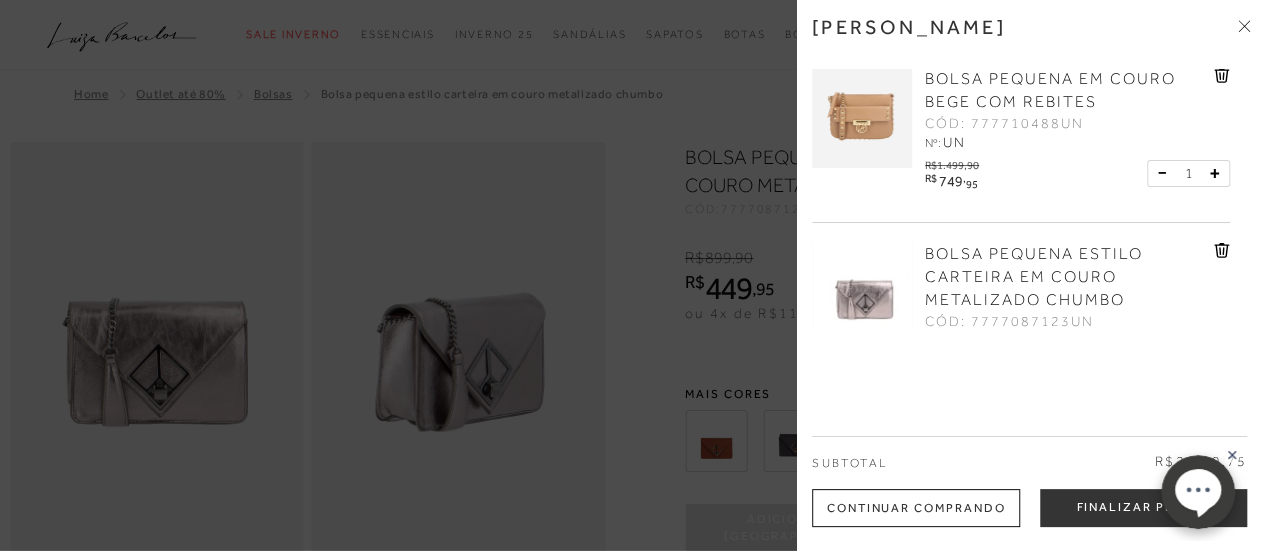 scroll, scrollTop: 448, scrollLeft: 0, axis: vertical 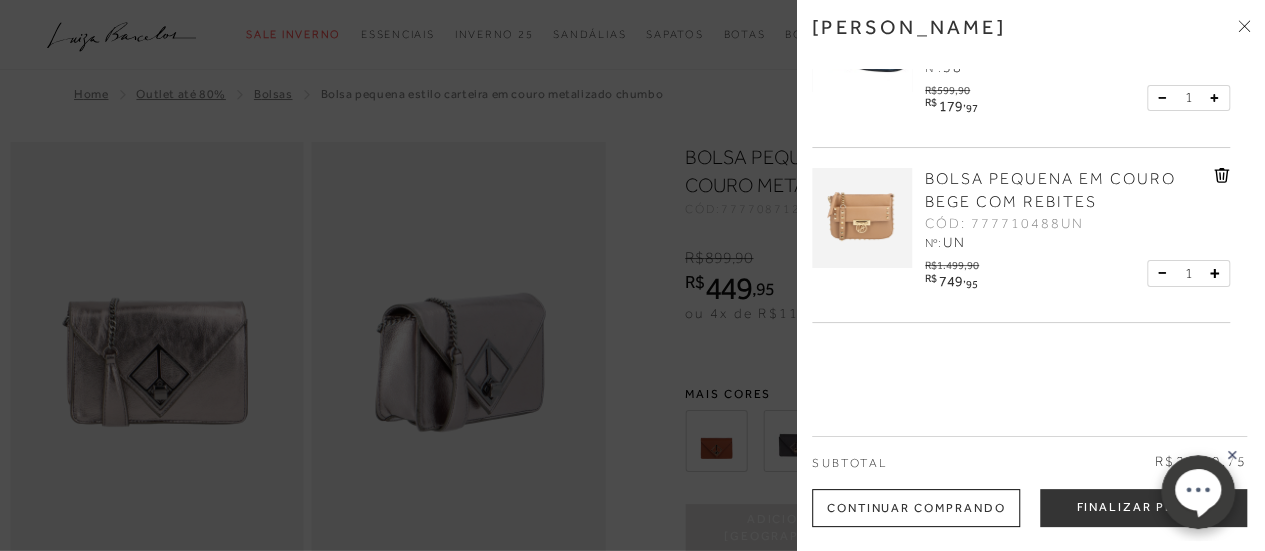 click 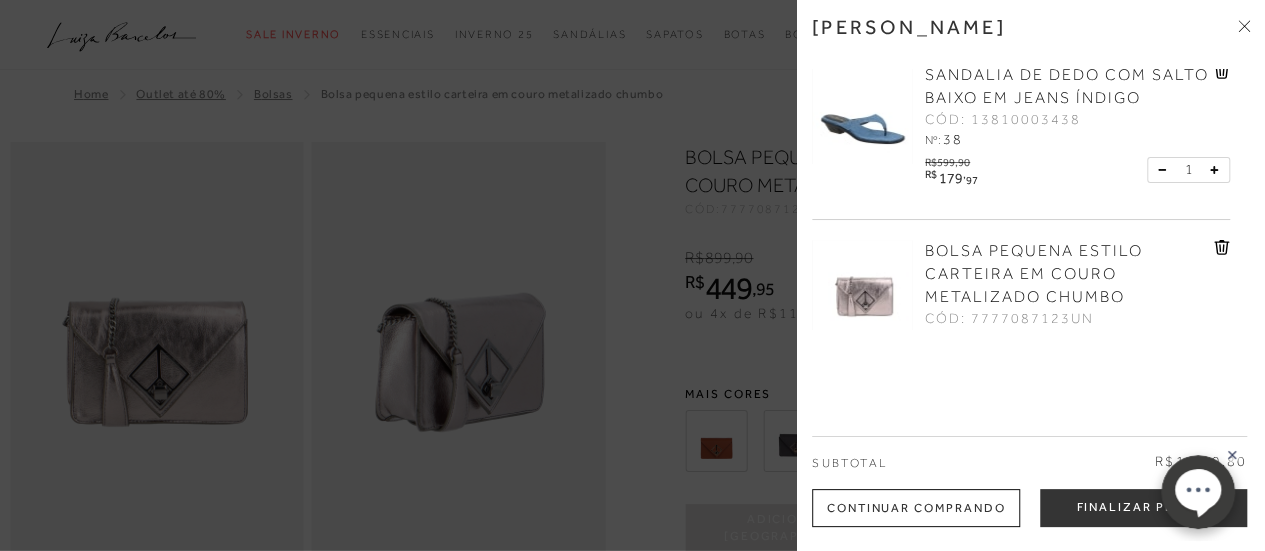 scroll, scrollTop: 248, scrollLeft: 0, axis: vertical 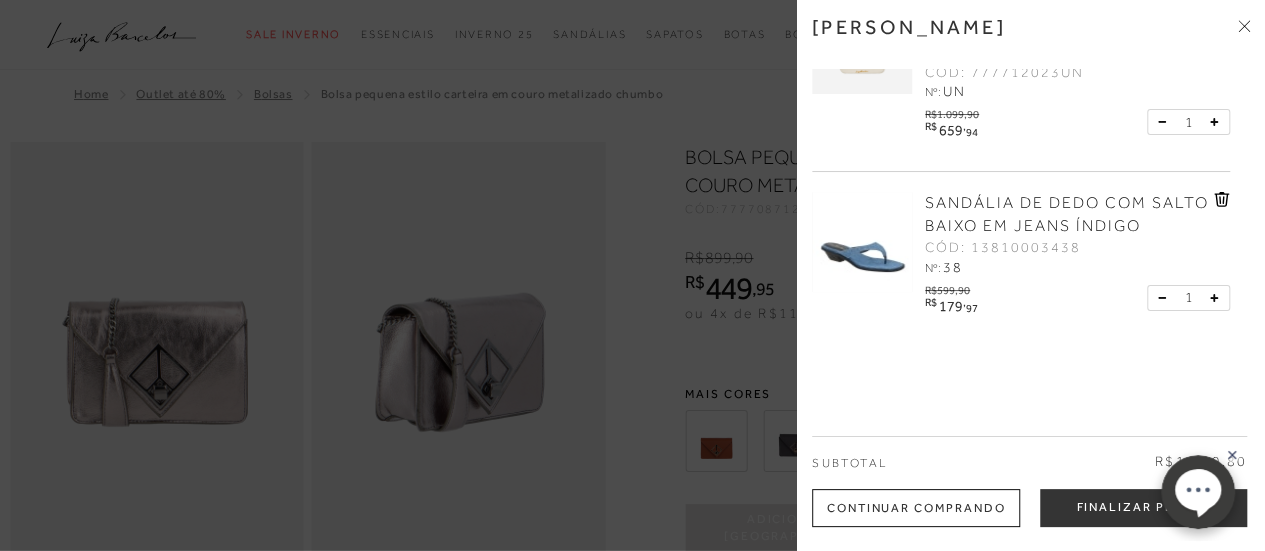 click 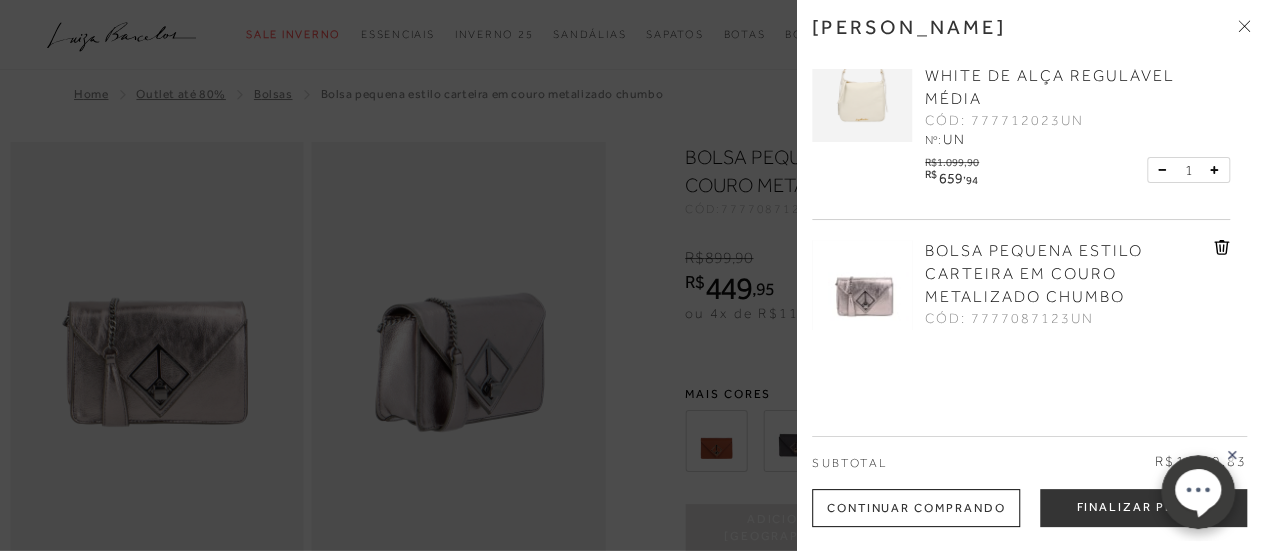 scroll, scrollTop: 100, scrollLeft: 0, axis: vertical 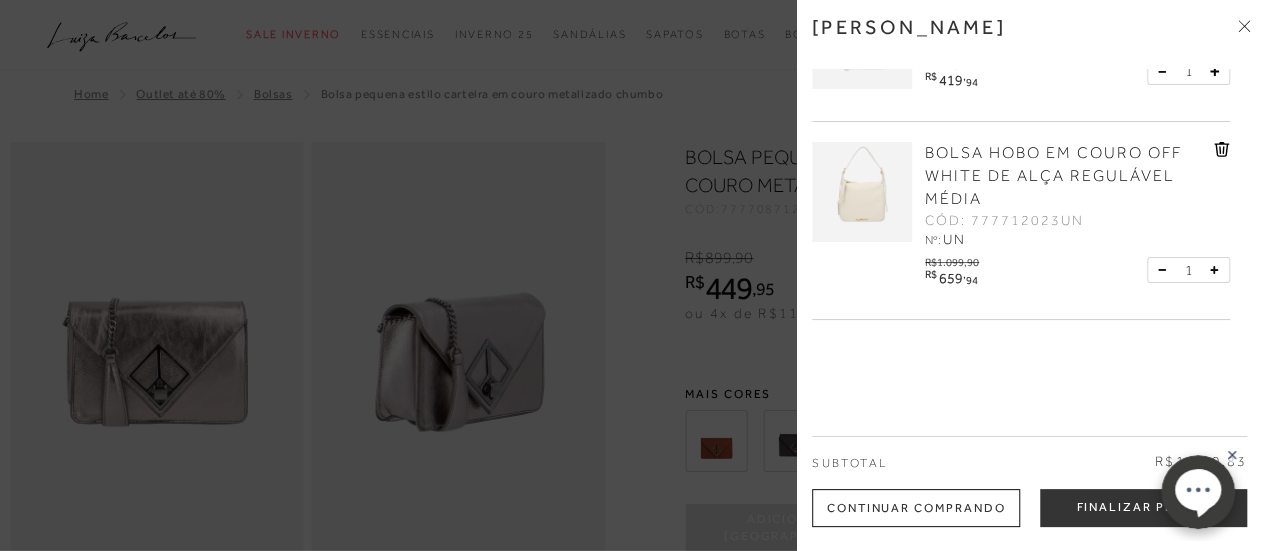 click 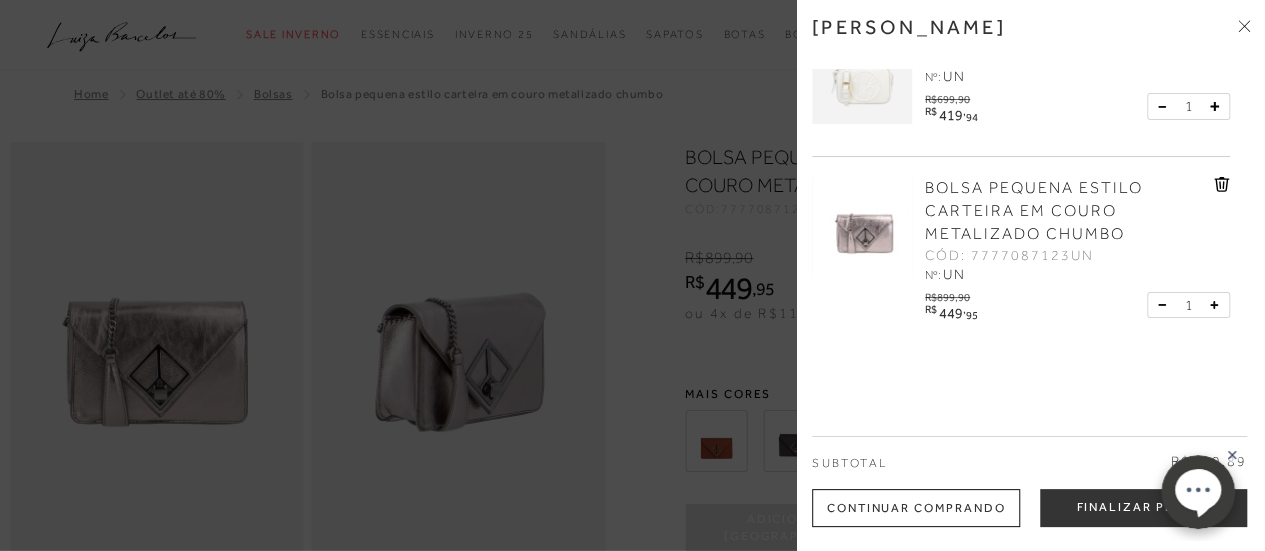 scroll, scrollTop: 92, scrollLeft: 0, axis: vertical 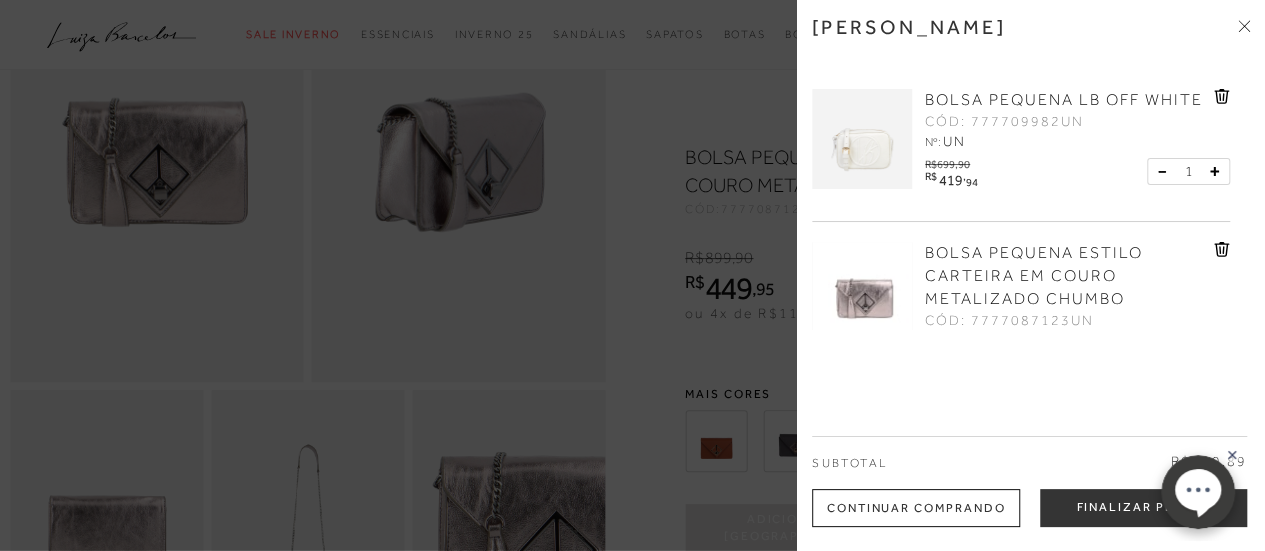 click 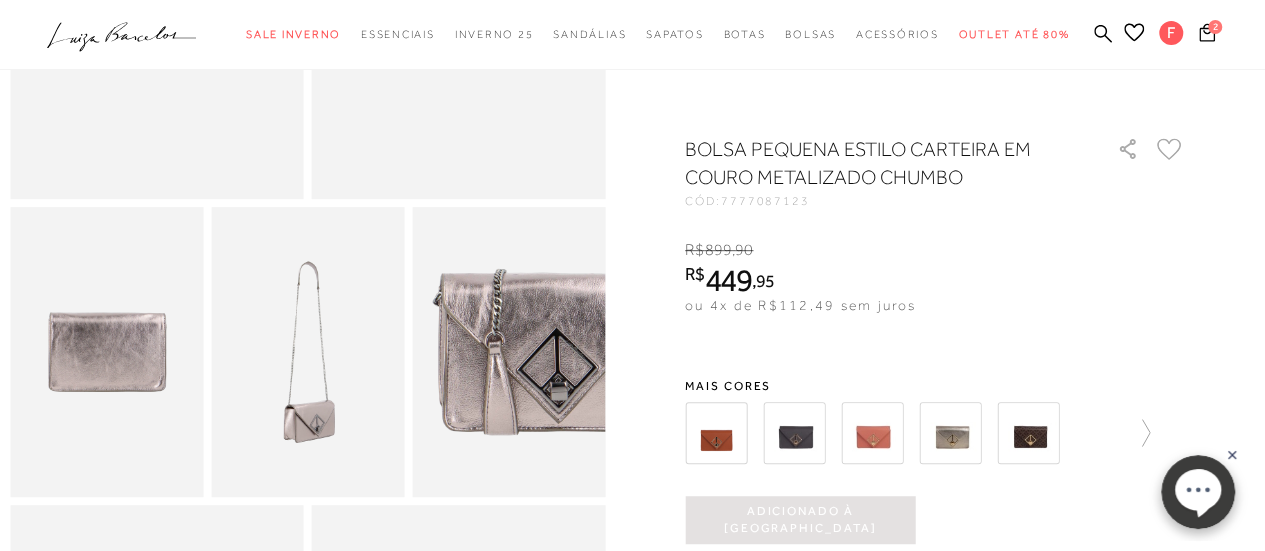 scroll, scrollTop: 400, scrollLeft: 0, axis: vertical 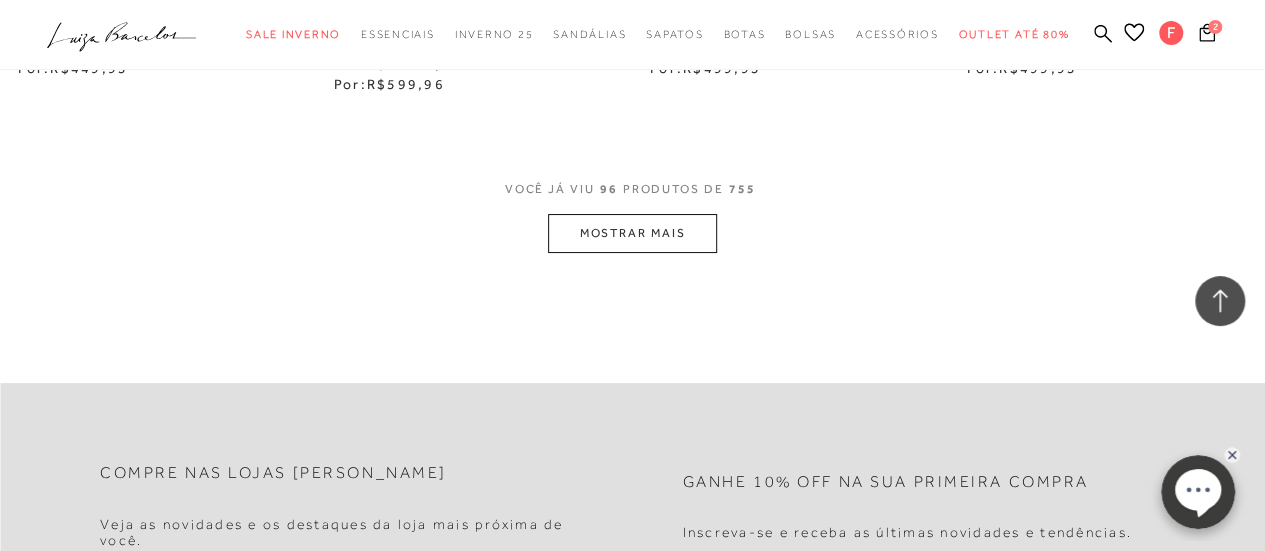 click on "MOSTRAR MAIS" at bounding box center [632, 233] 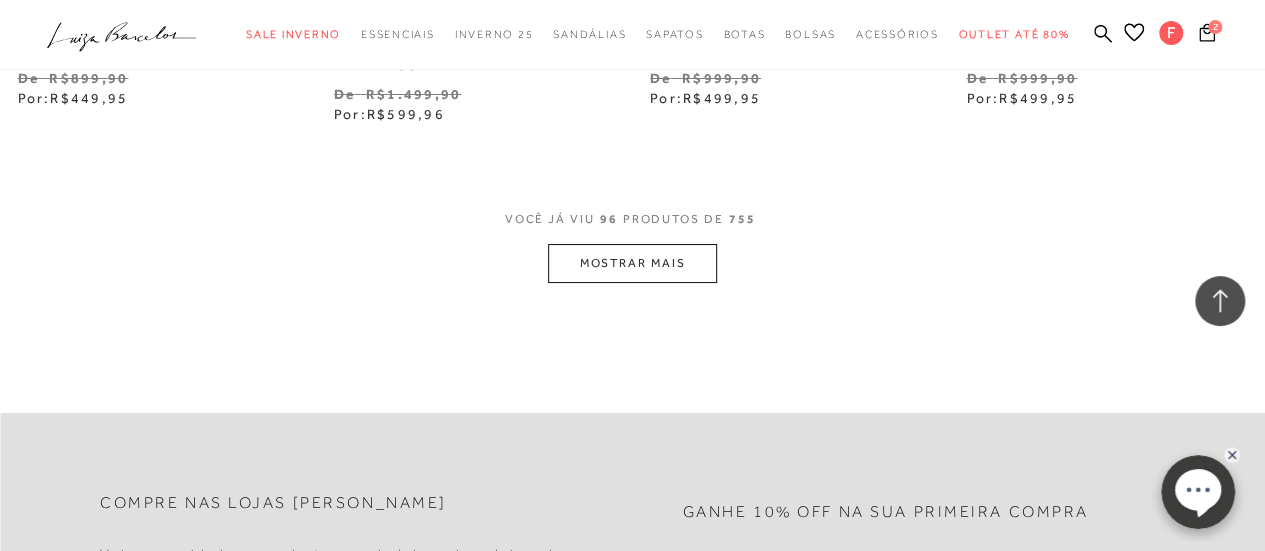 scroll, scrollTop: 3800, scrollLeft: 0, axis: vertical 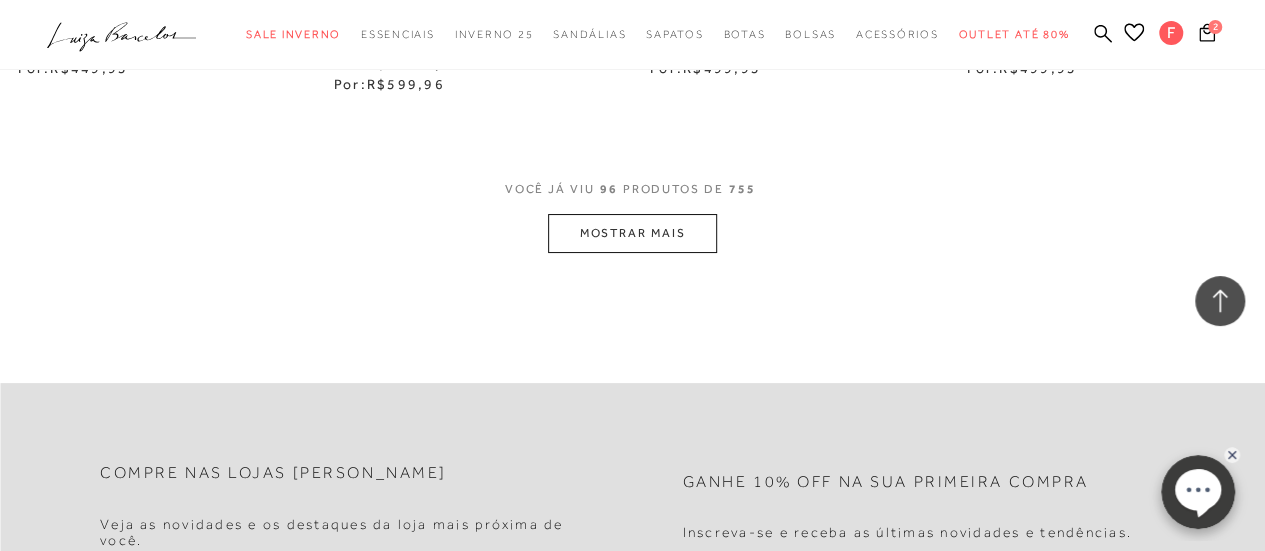 click on "MOSTRAR MAIS" at bounding box center [632, 233] 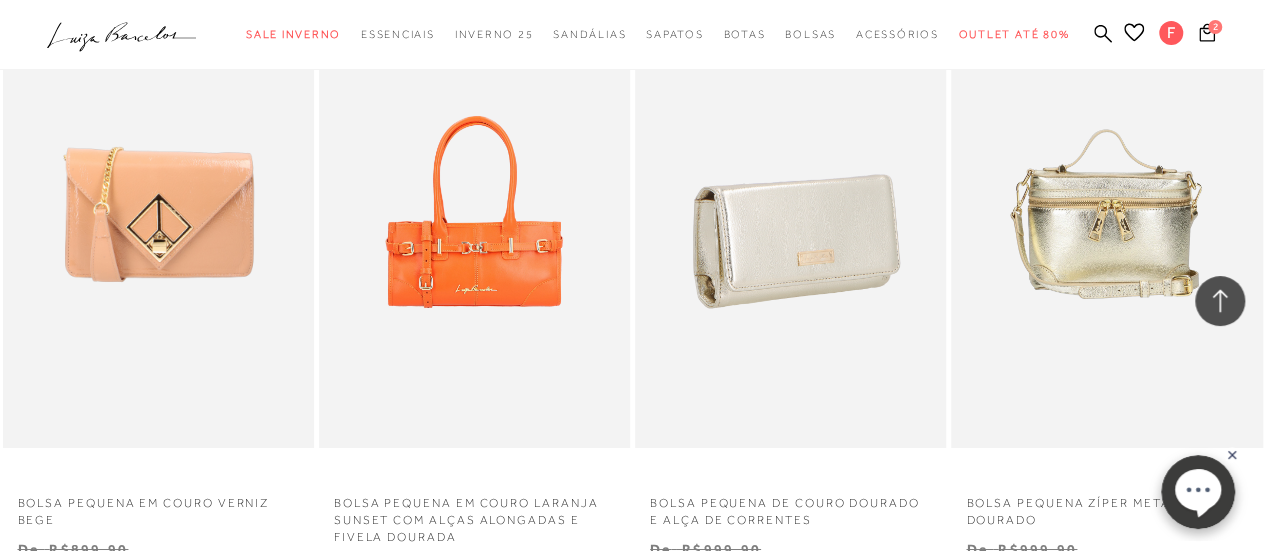 scroll, scrollTop: 3600, scrollLeft: 0, axis: vertical 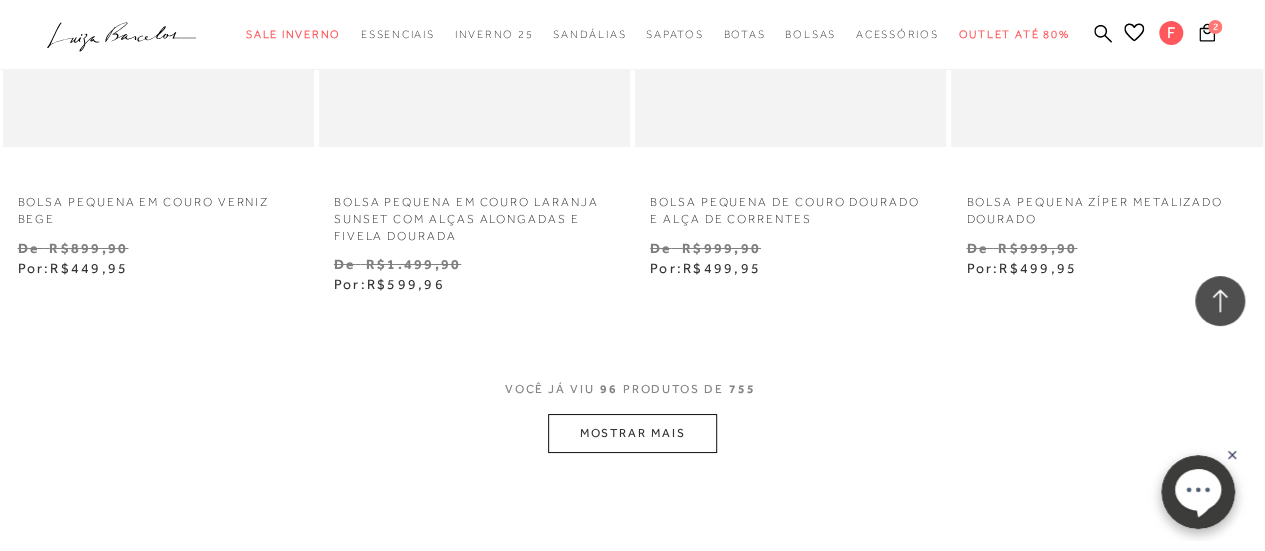 click on "MOSTRAR MAIS" at bounding box center [632, 433] 